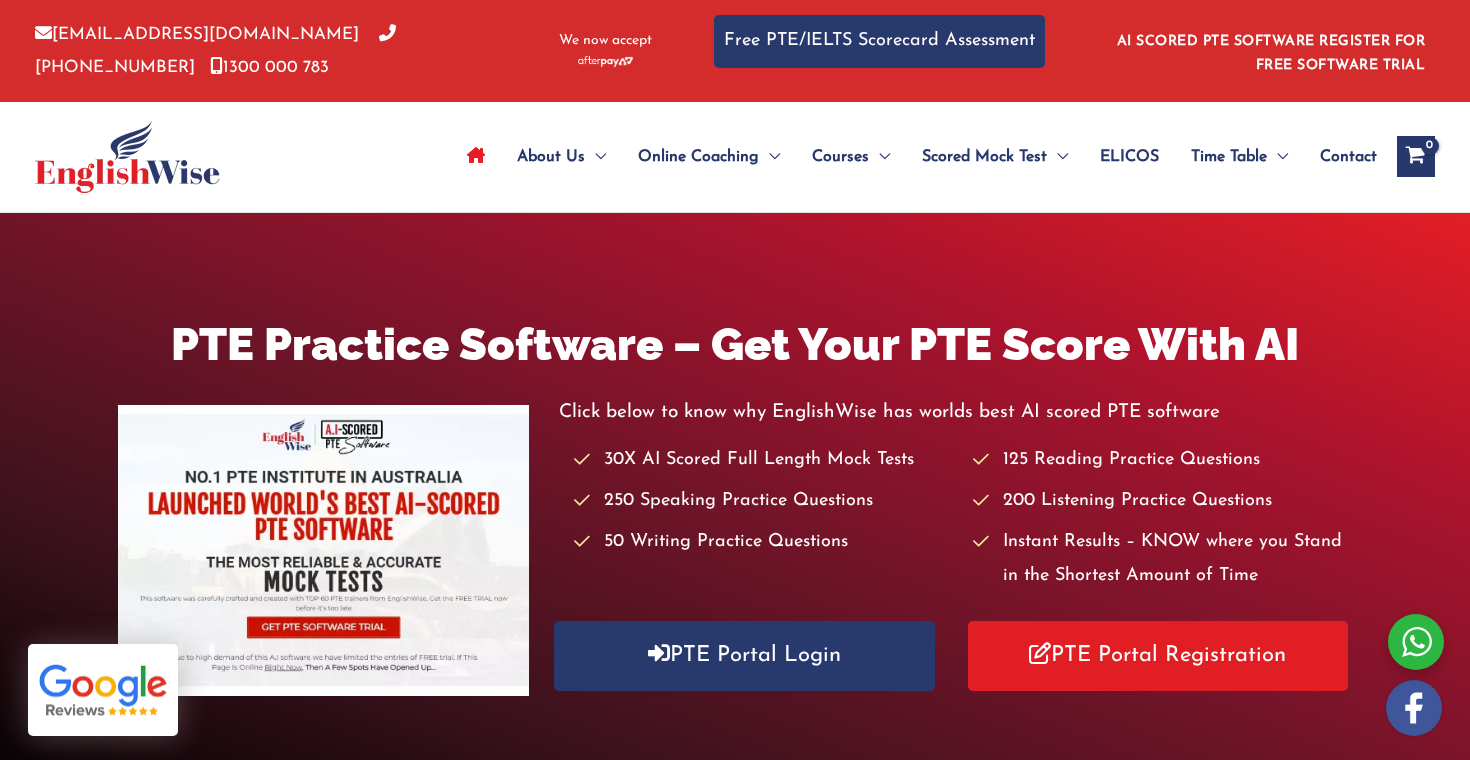 scroll, scrollTop: 0, scrollLeft: 0, axis: both 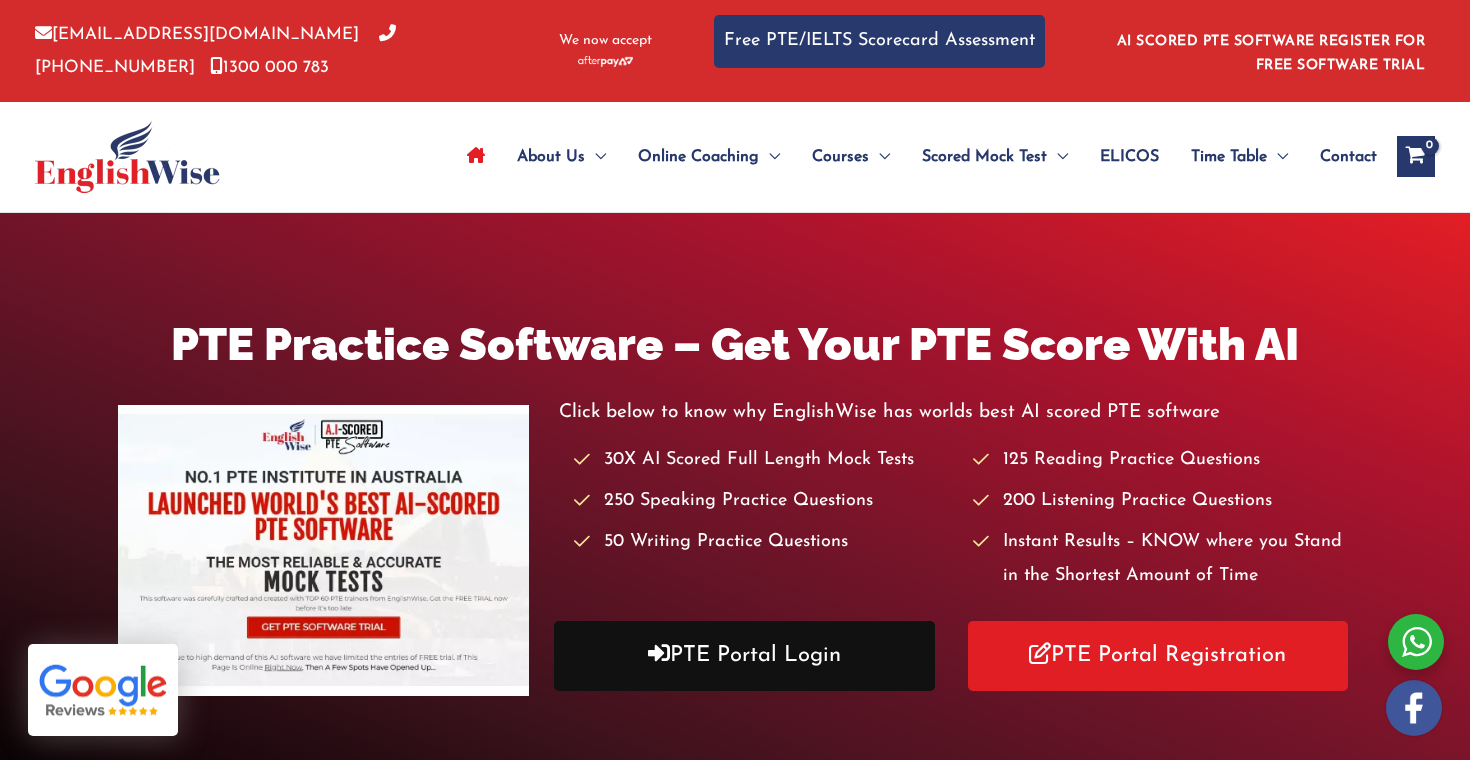click on "PTE Portal Login" at bounding box center (744, 655) 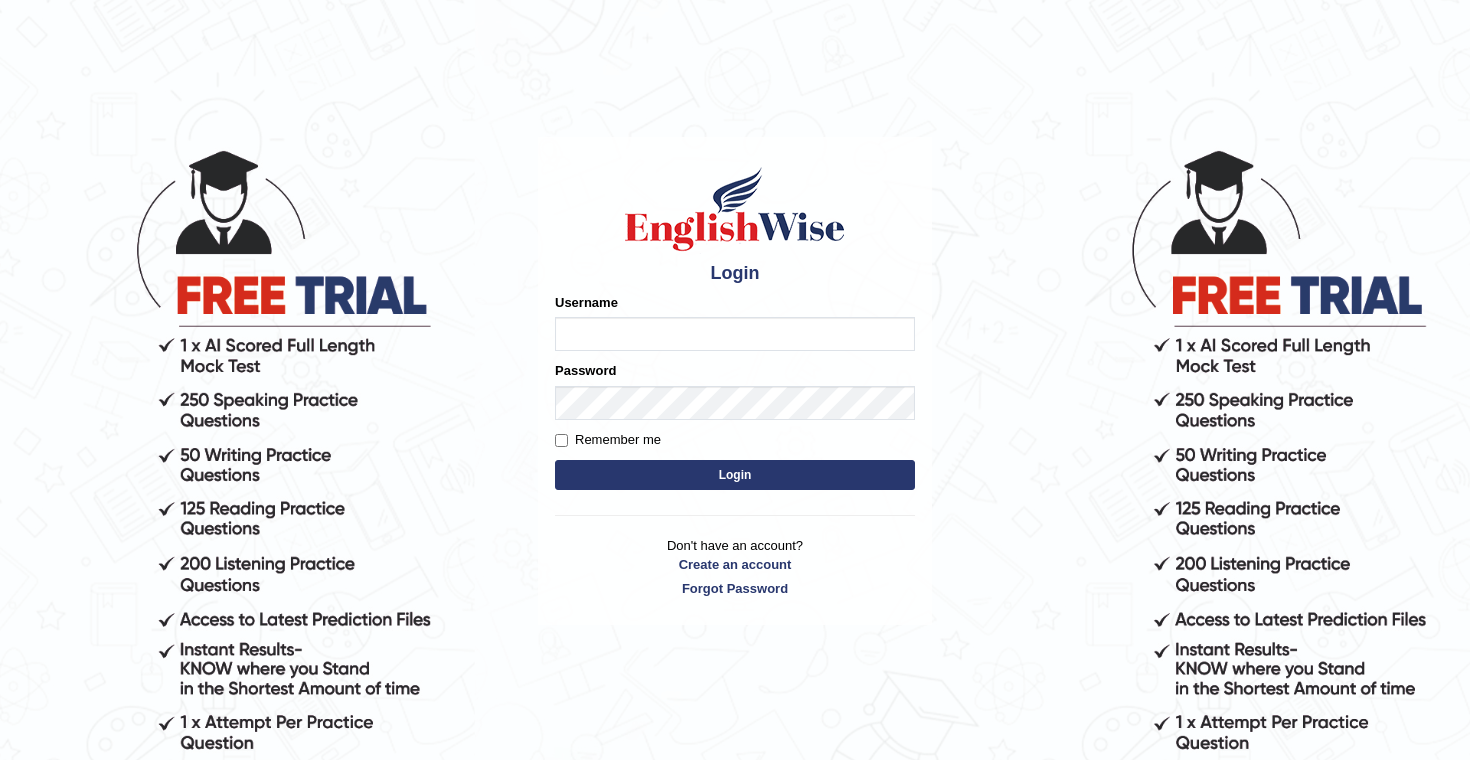 scroll, scrollTop: 0, scrollLeft: 0, axis: both 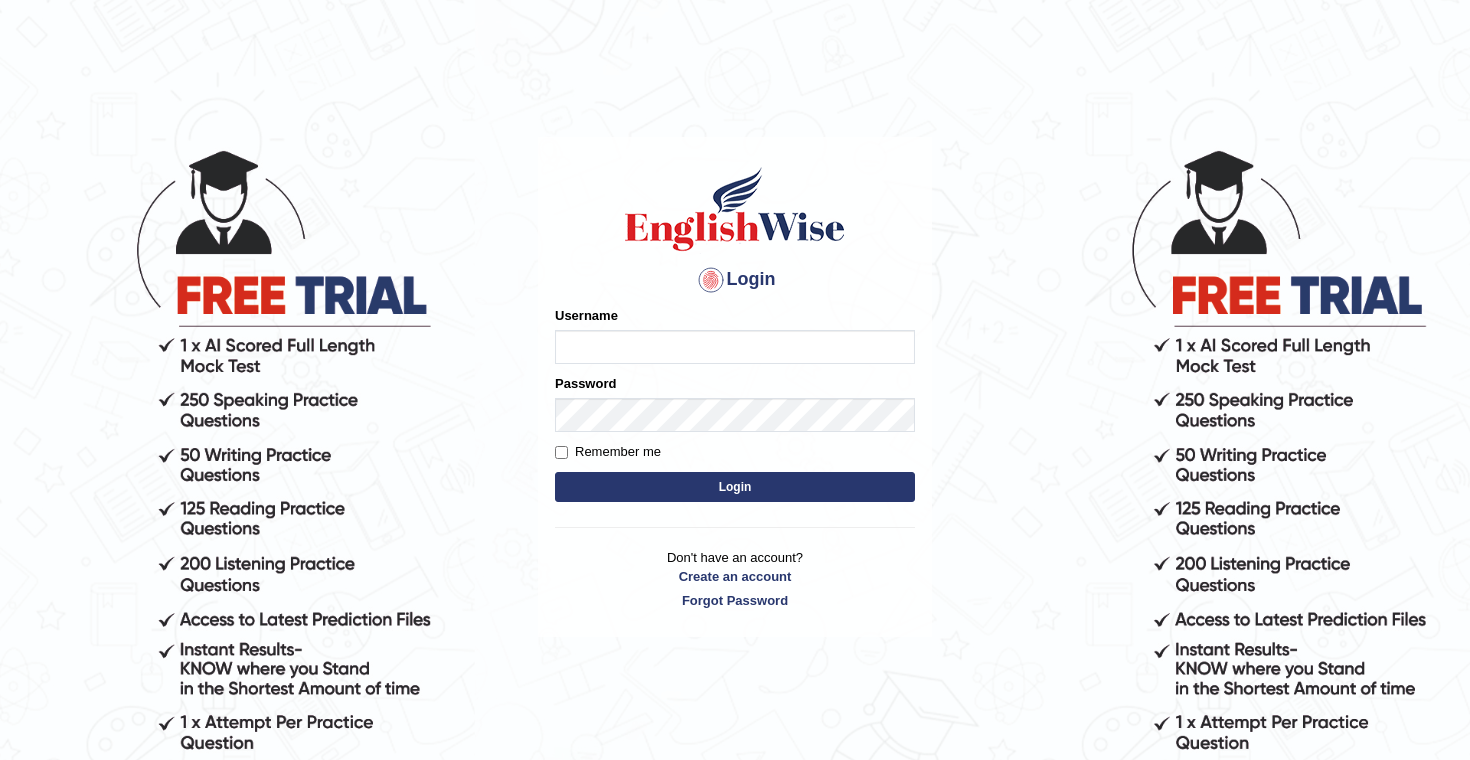 click on "Username" at bounding box center (735, 347) 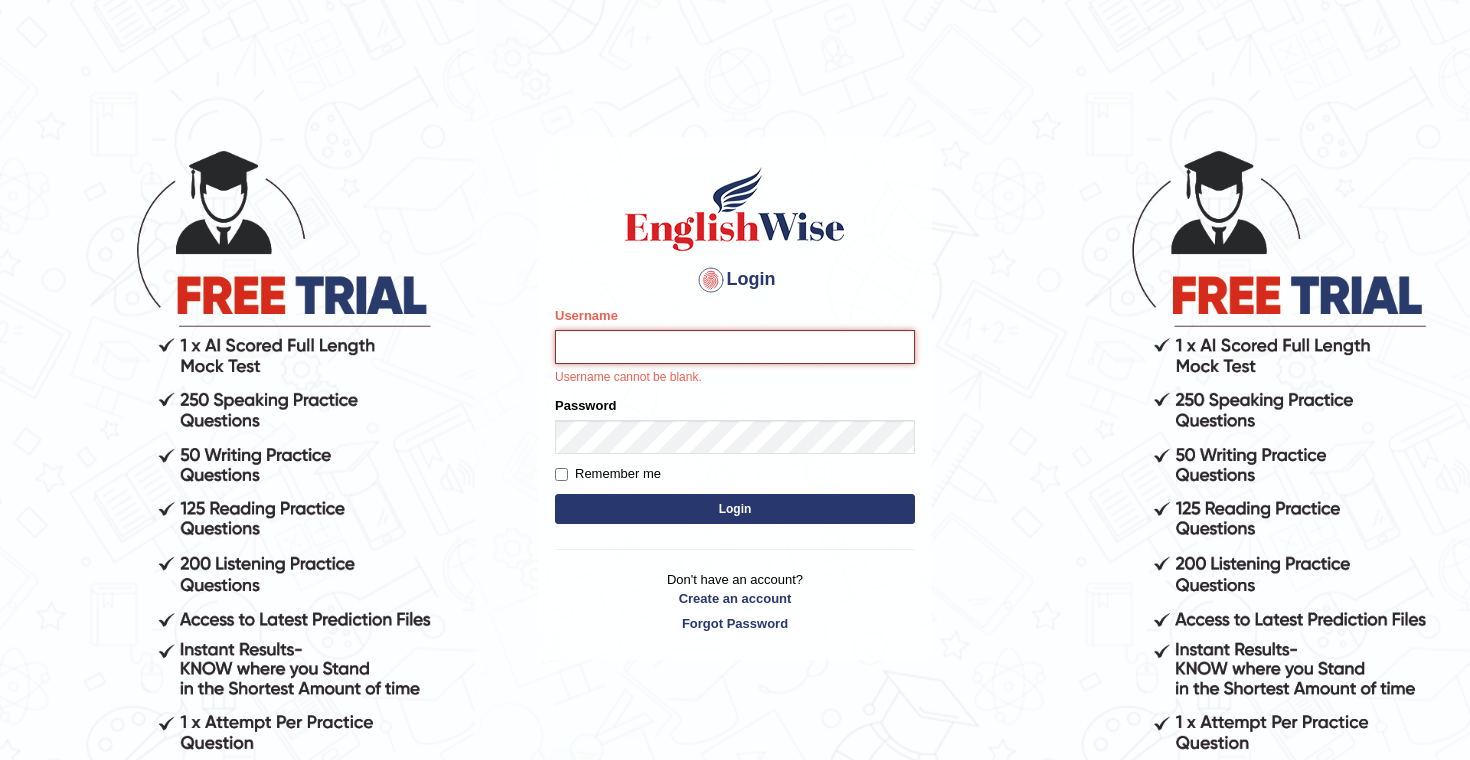 type on "karan03" 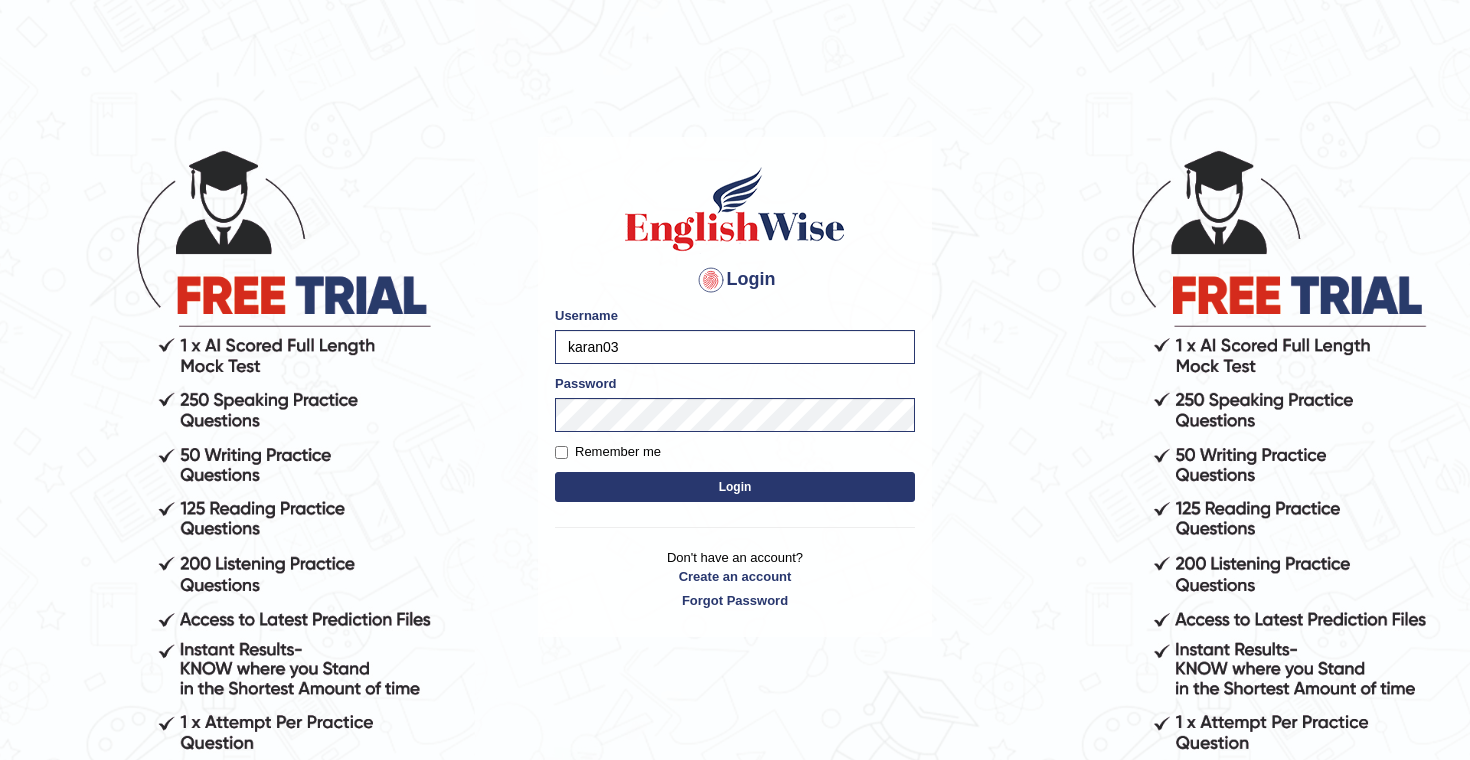 click on "Login" at bounding box center [735, 487] 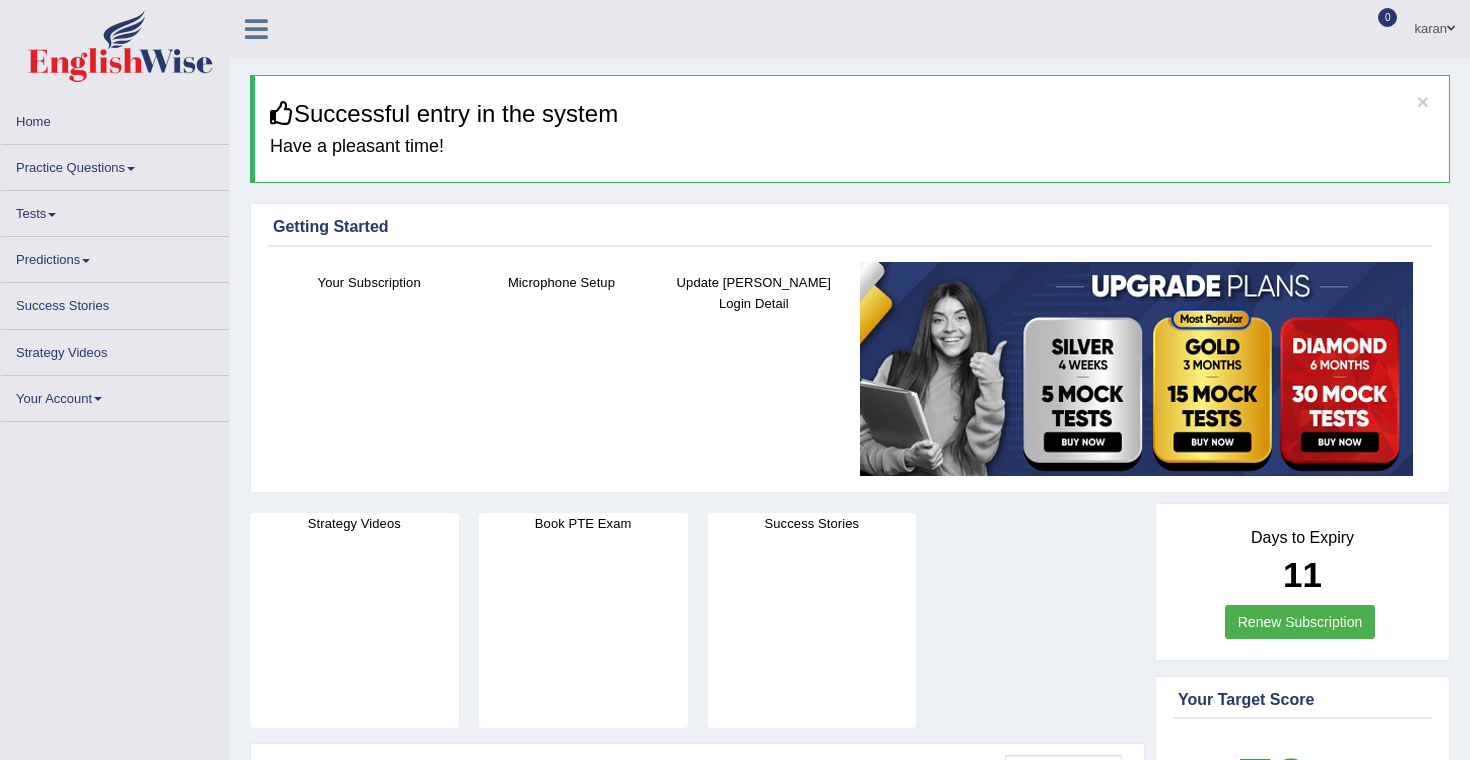 scroll, scrollTop: 0, scrollLeft: 0, axis: both 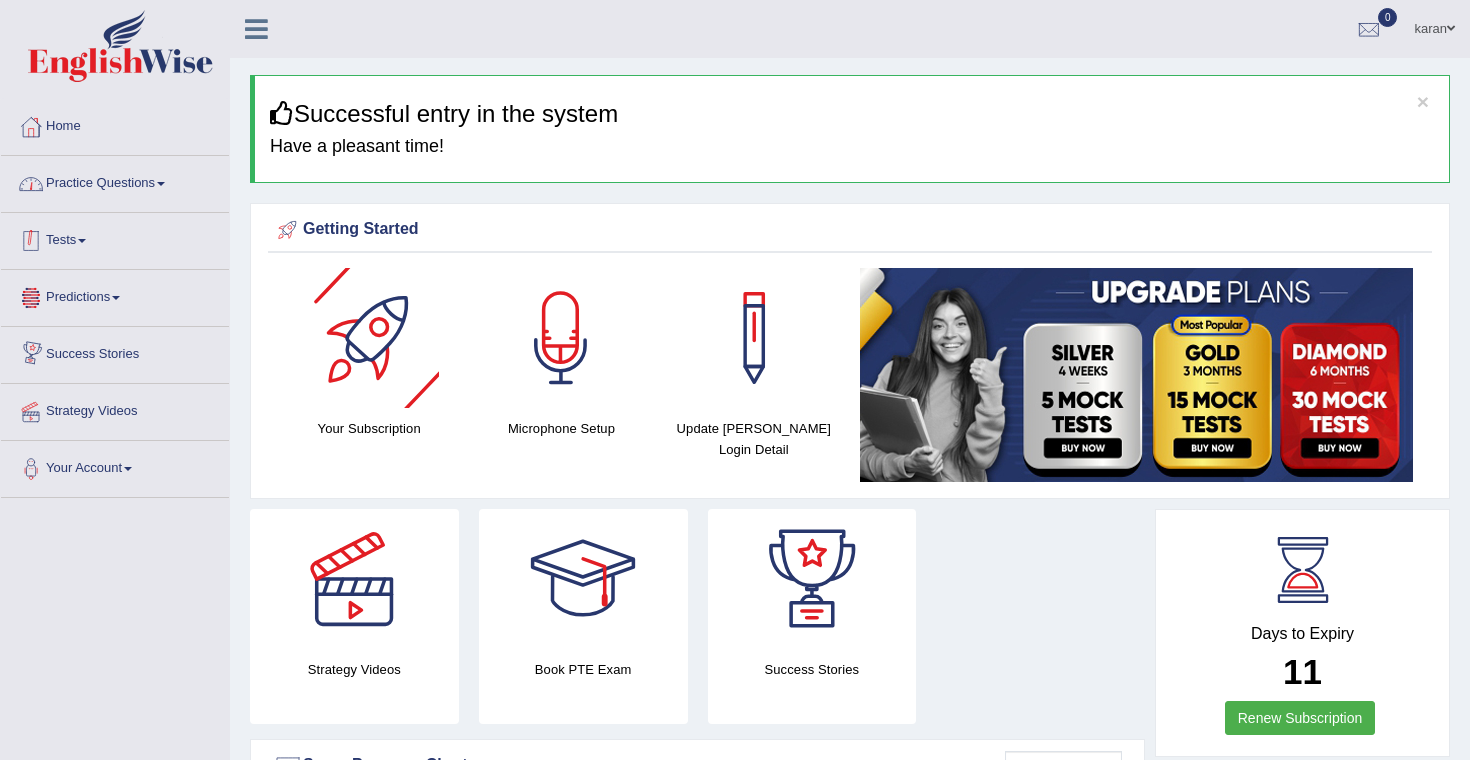 click on "Practice Questions" at bounding box center [115, 181] 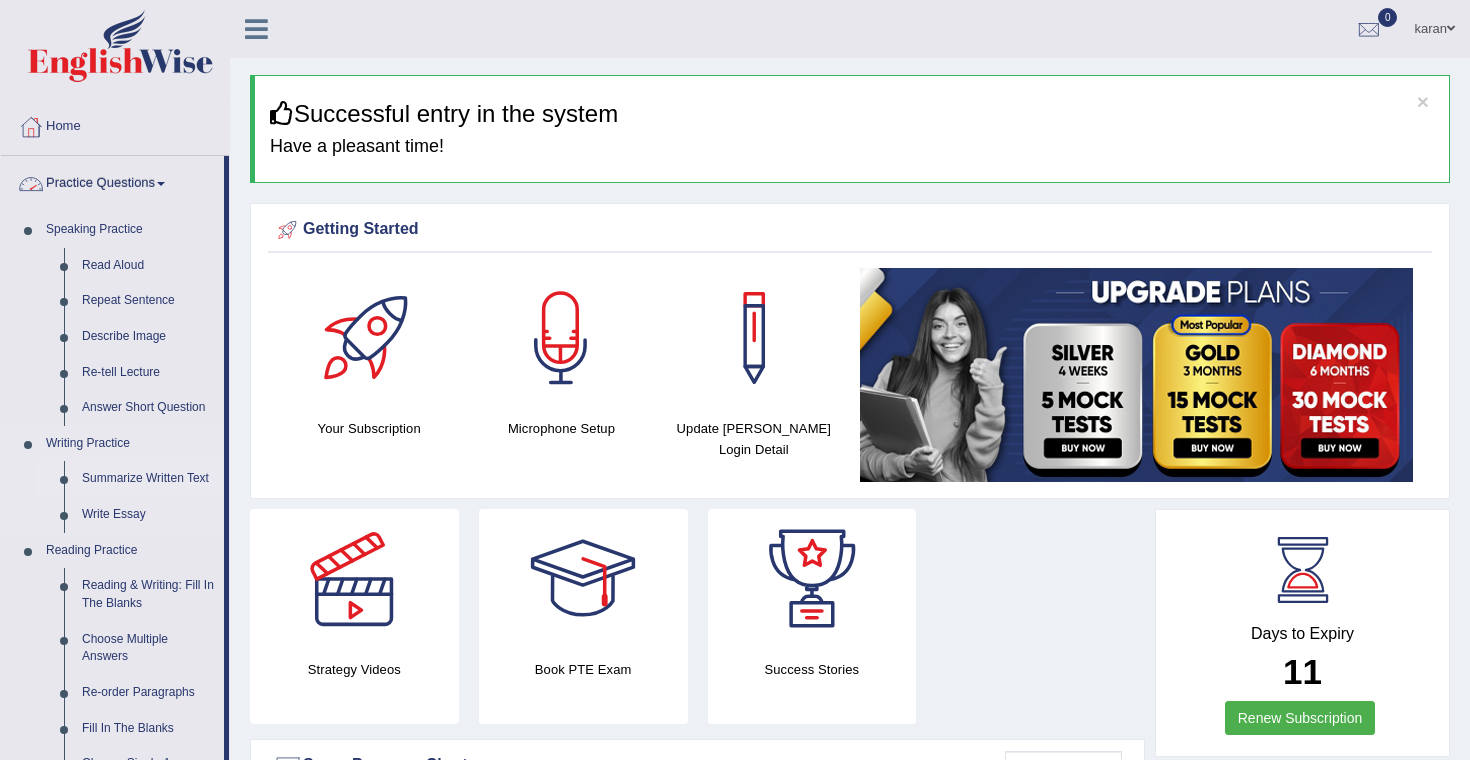 scroll, scrollTop: 123, scrollLeft: 0, axis: vertical 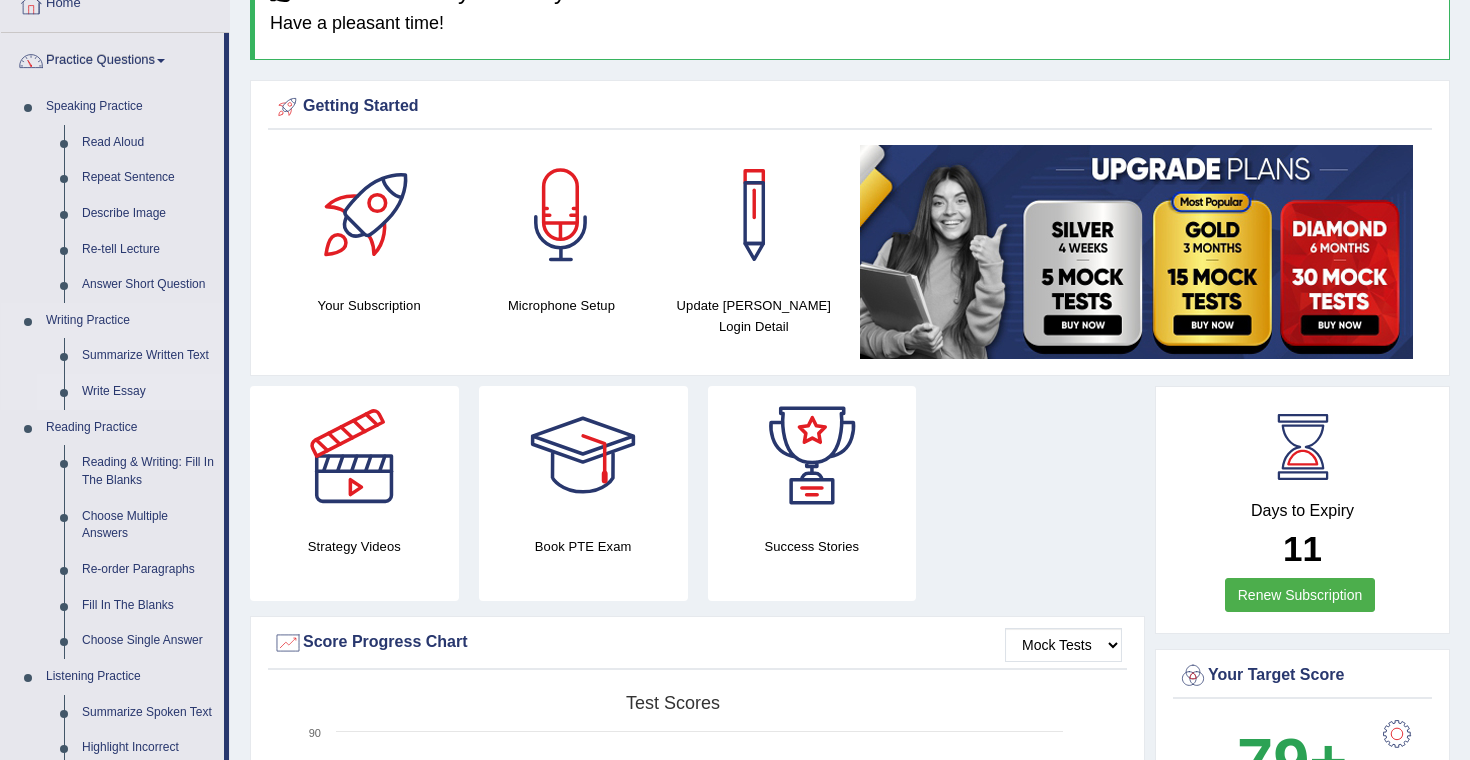 click on "Write Essay" at bounding box center [148, 392] 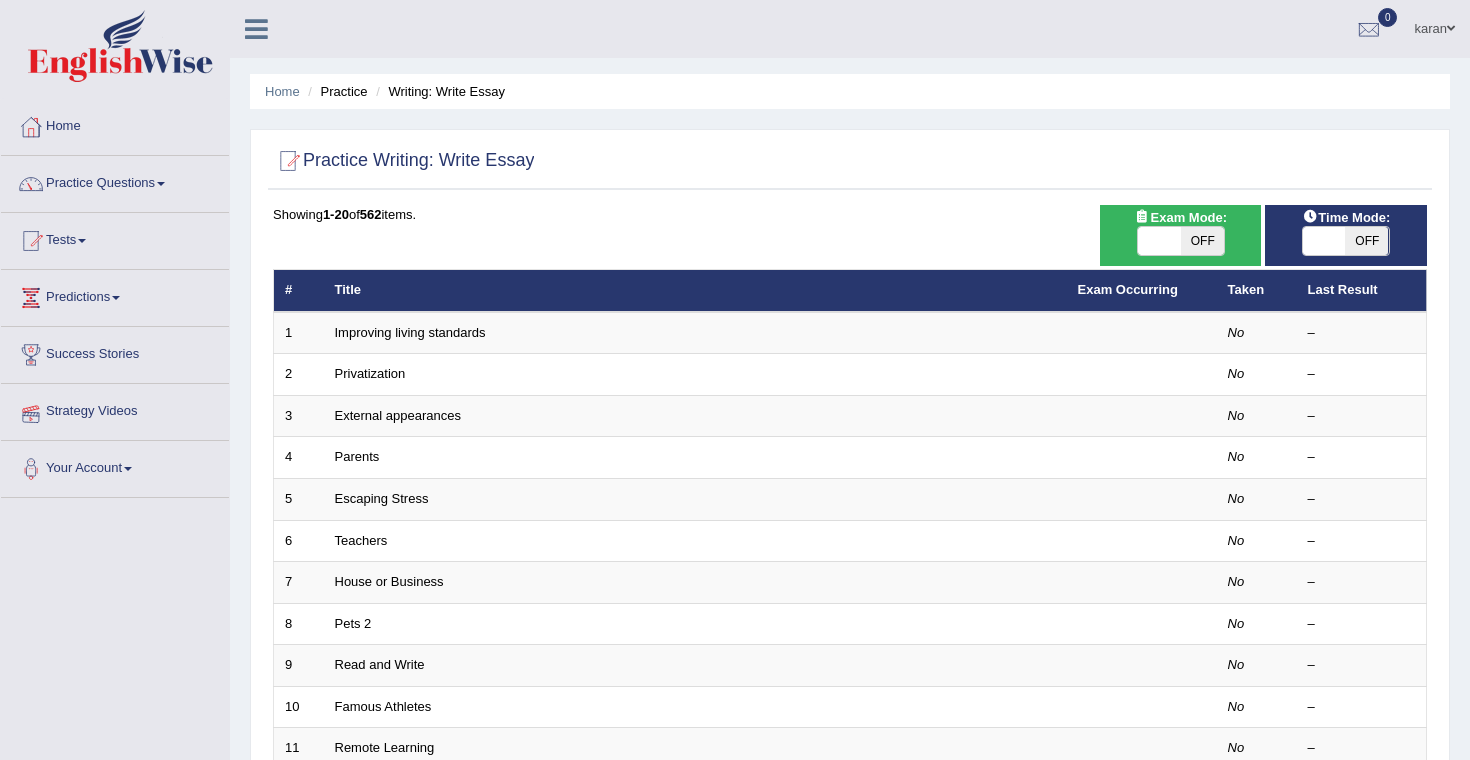 scroll, scrollTop: 0, scrollLeft: 0, axis: both 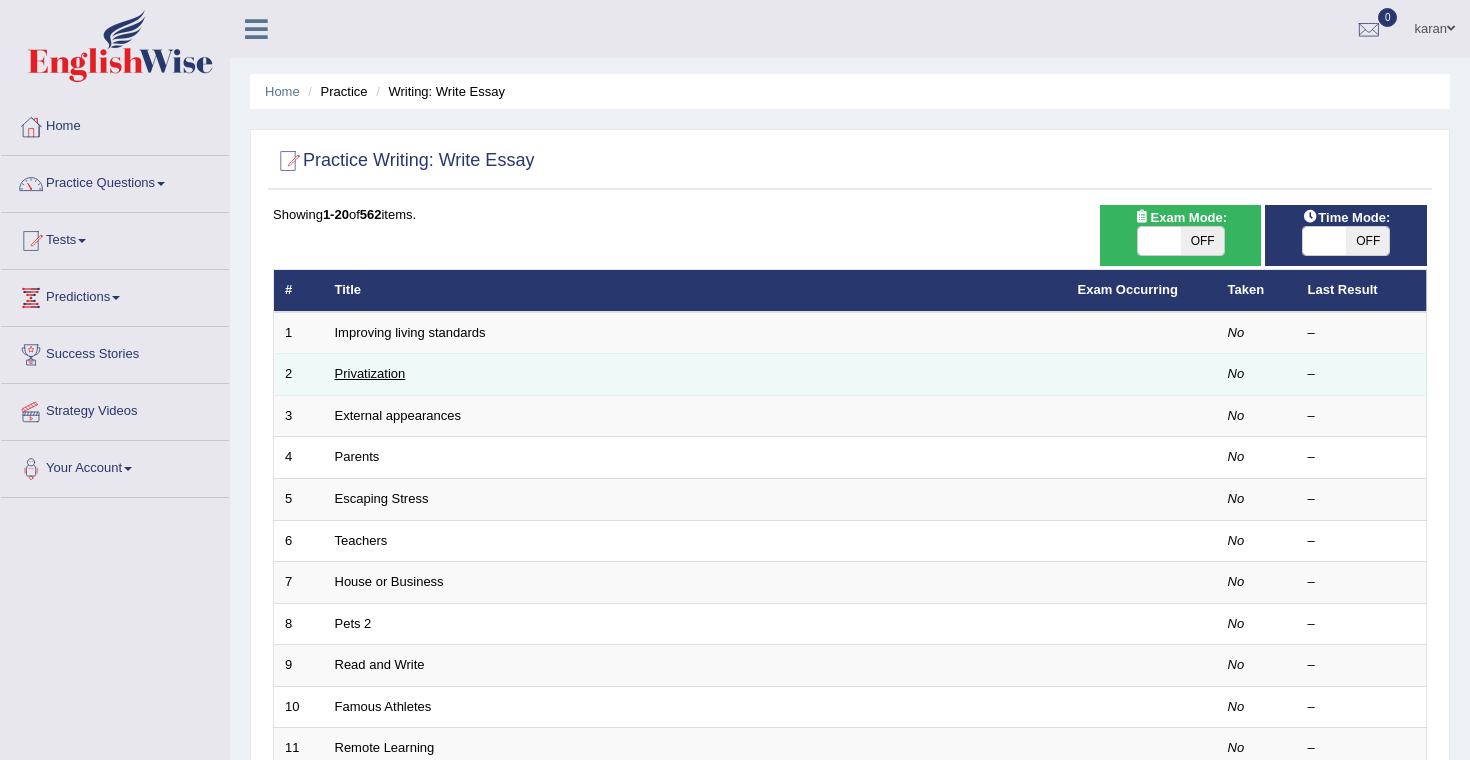 click on "Privatization" at bounding box center [370, 373] 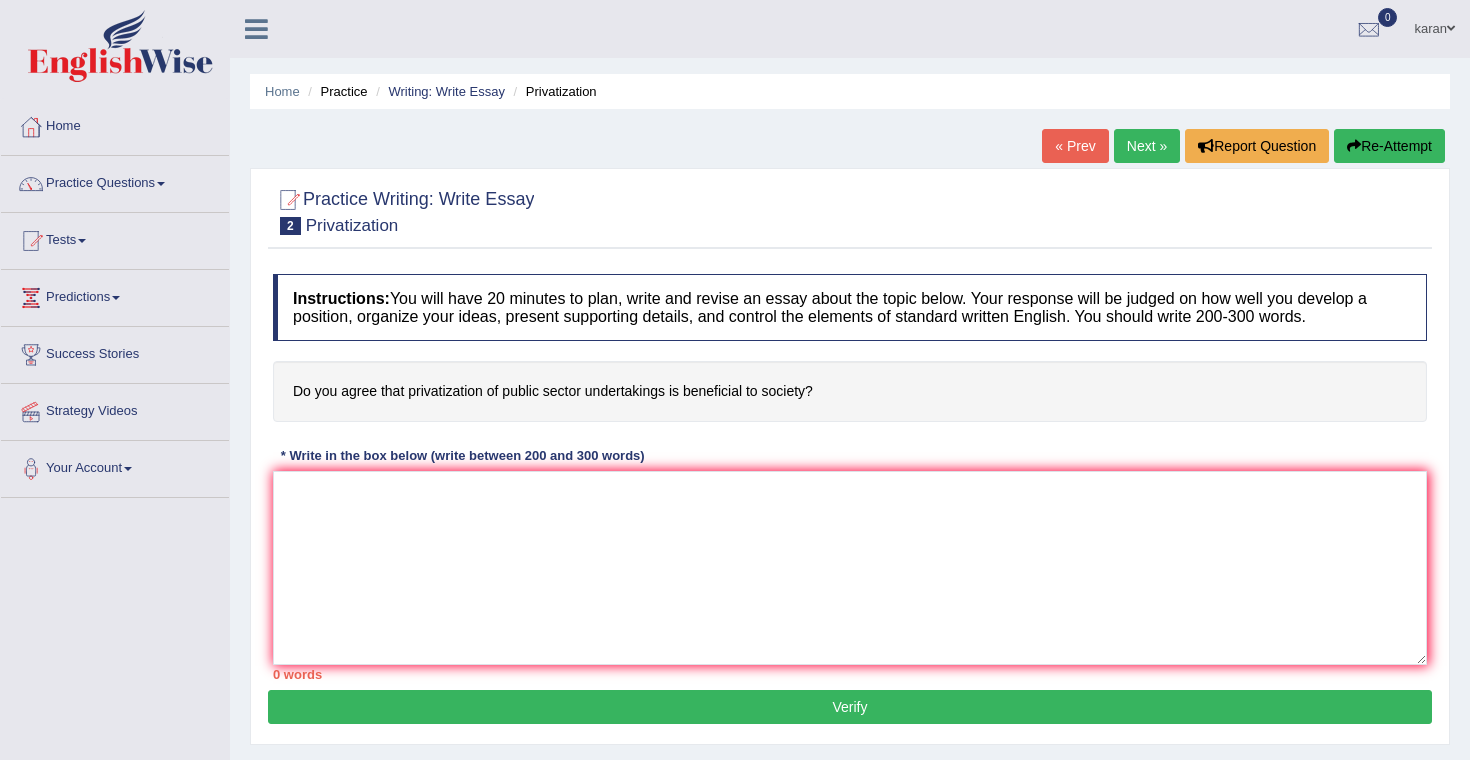 scroll, scrollTop: 0, scrollLeft: 0, axis: both 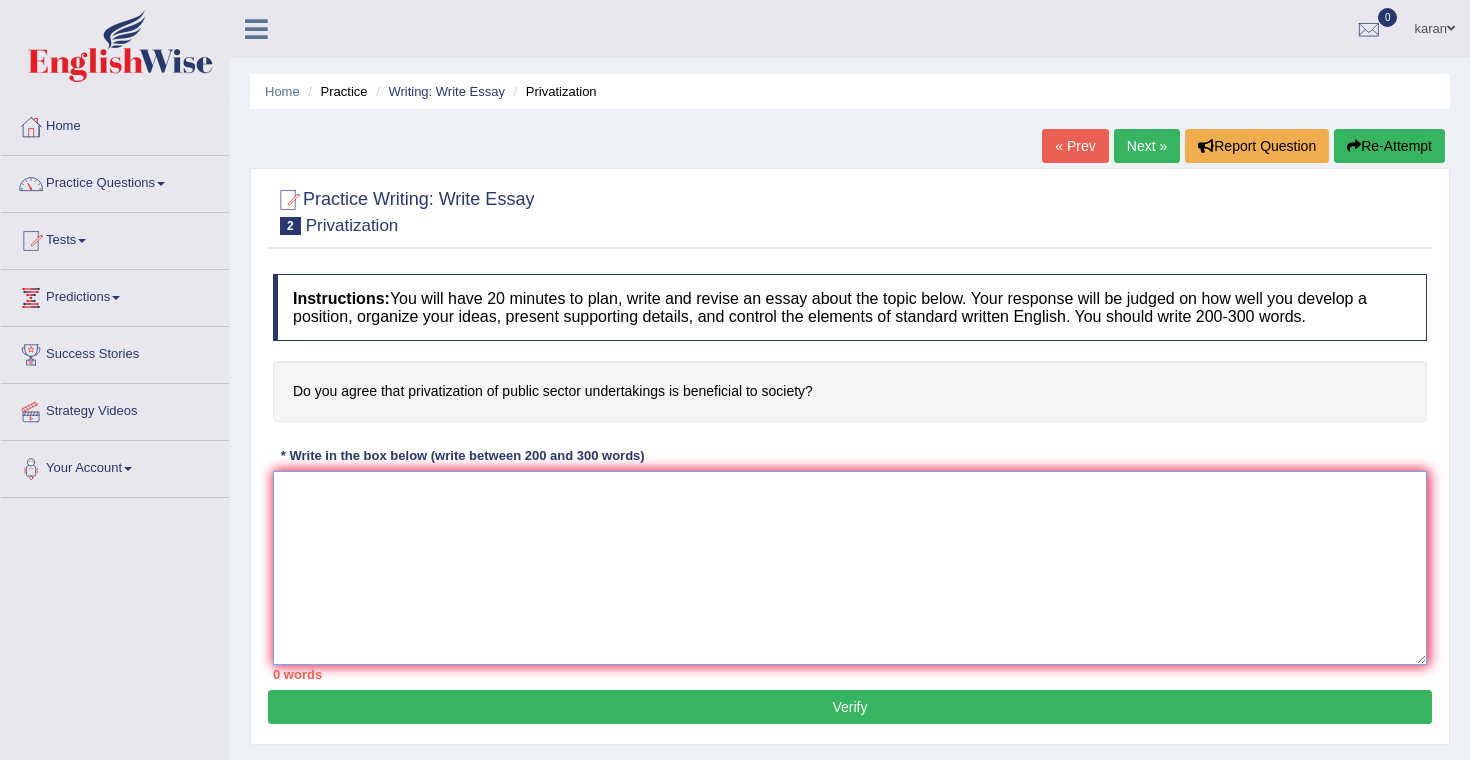 click at bounding box center [850, 568] 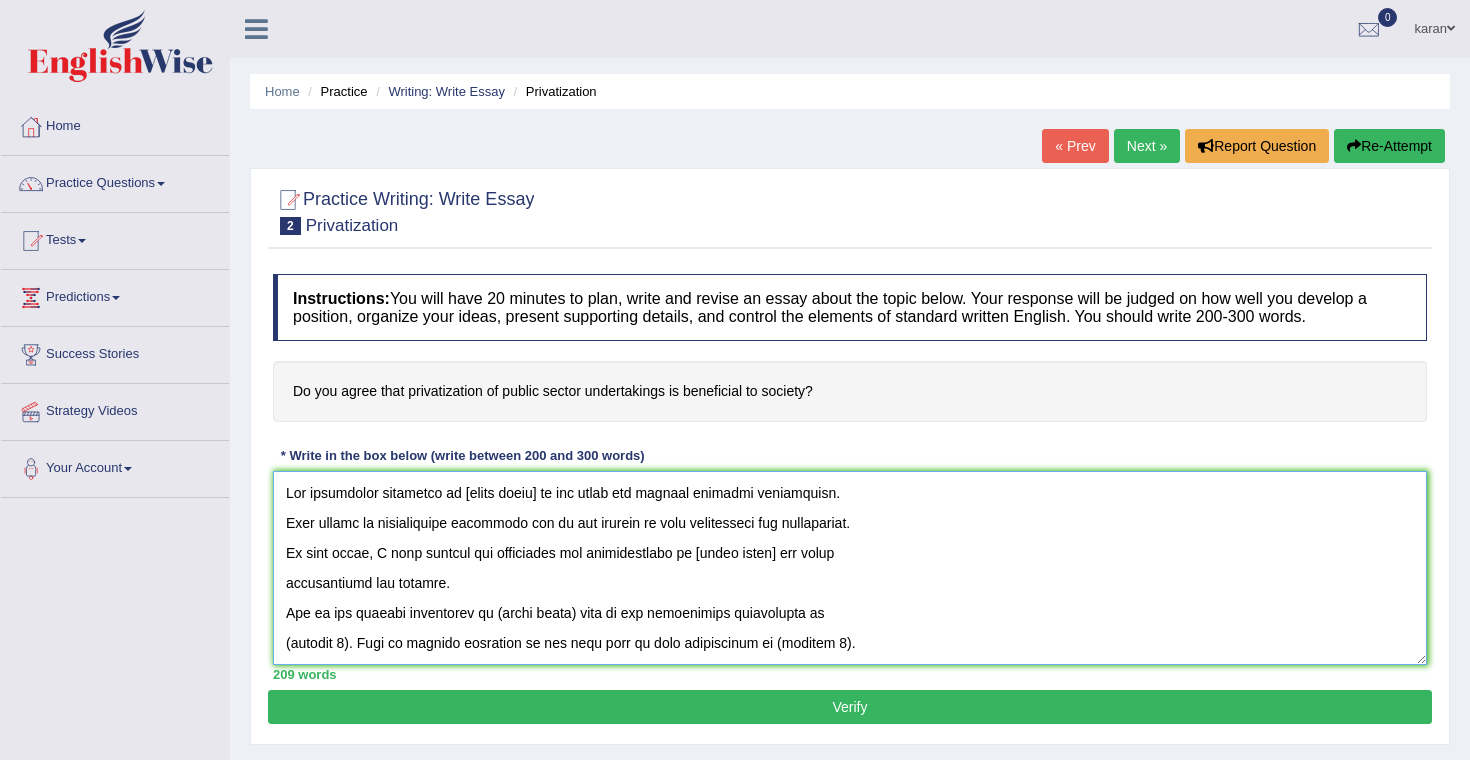 scroll, scrollTop: 347, scrollLeft: 0, axis: vertical 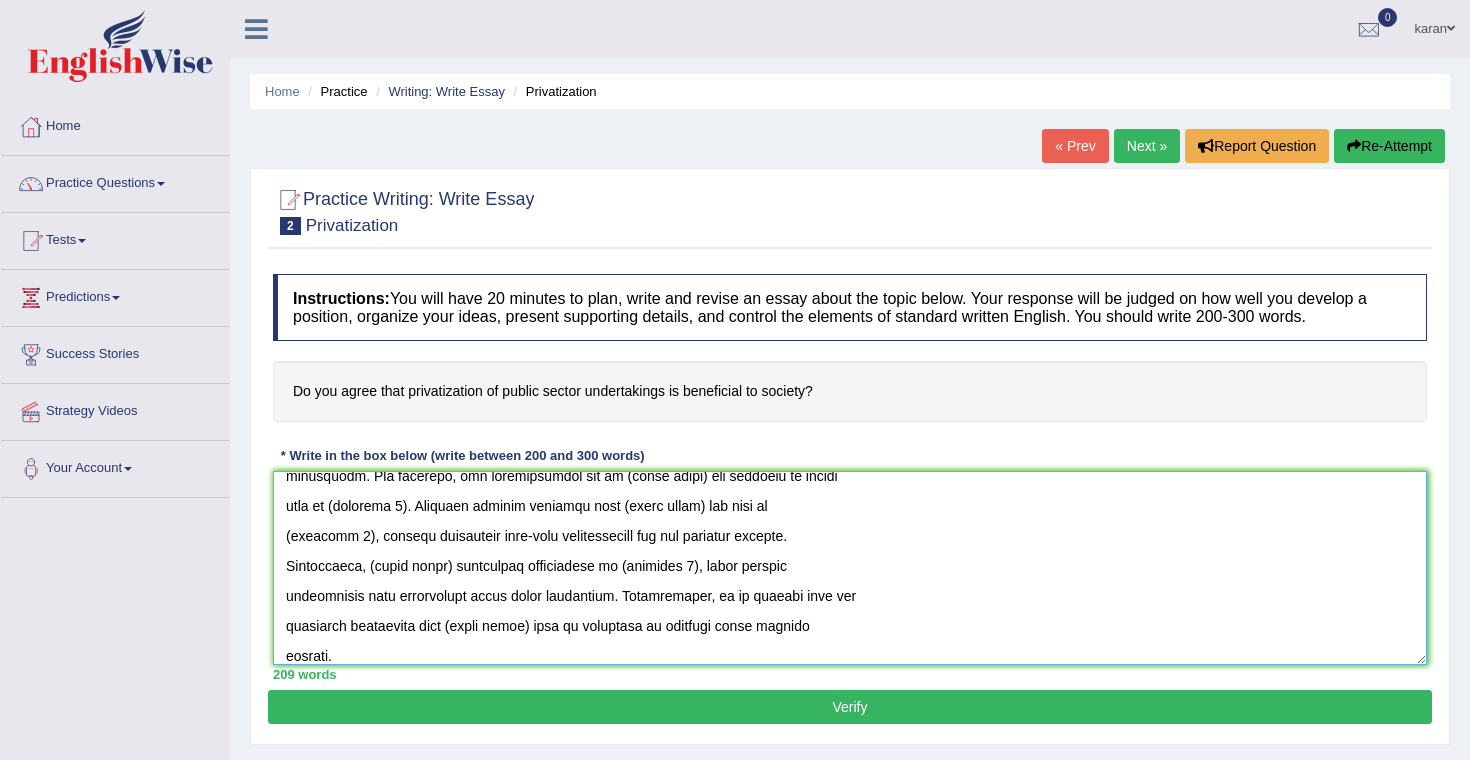 paste on "To conclude, (essay topic) offers notable benefits as well as significant challenges. Future
efforts should focus on finding a balanced approach to the use of (essay topic), aiming to
maximize its positive impacts while minimizing any potential adverse effects." 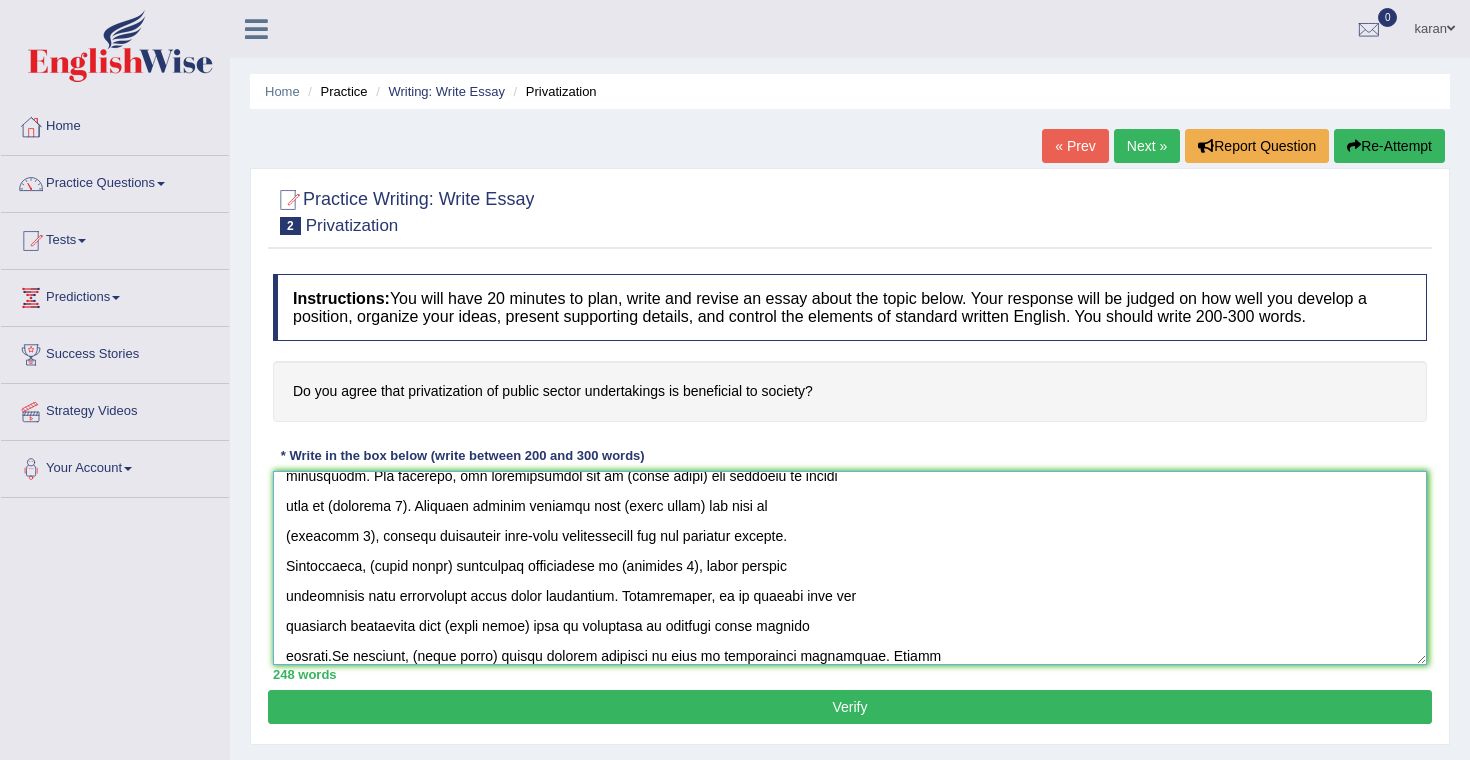 scroll, scrollTop: 407, scrollLeft: 0, axis: vertical 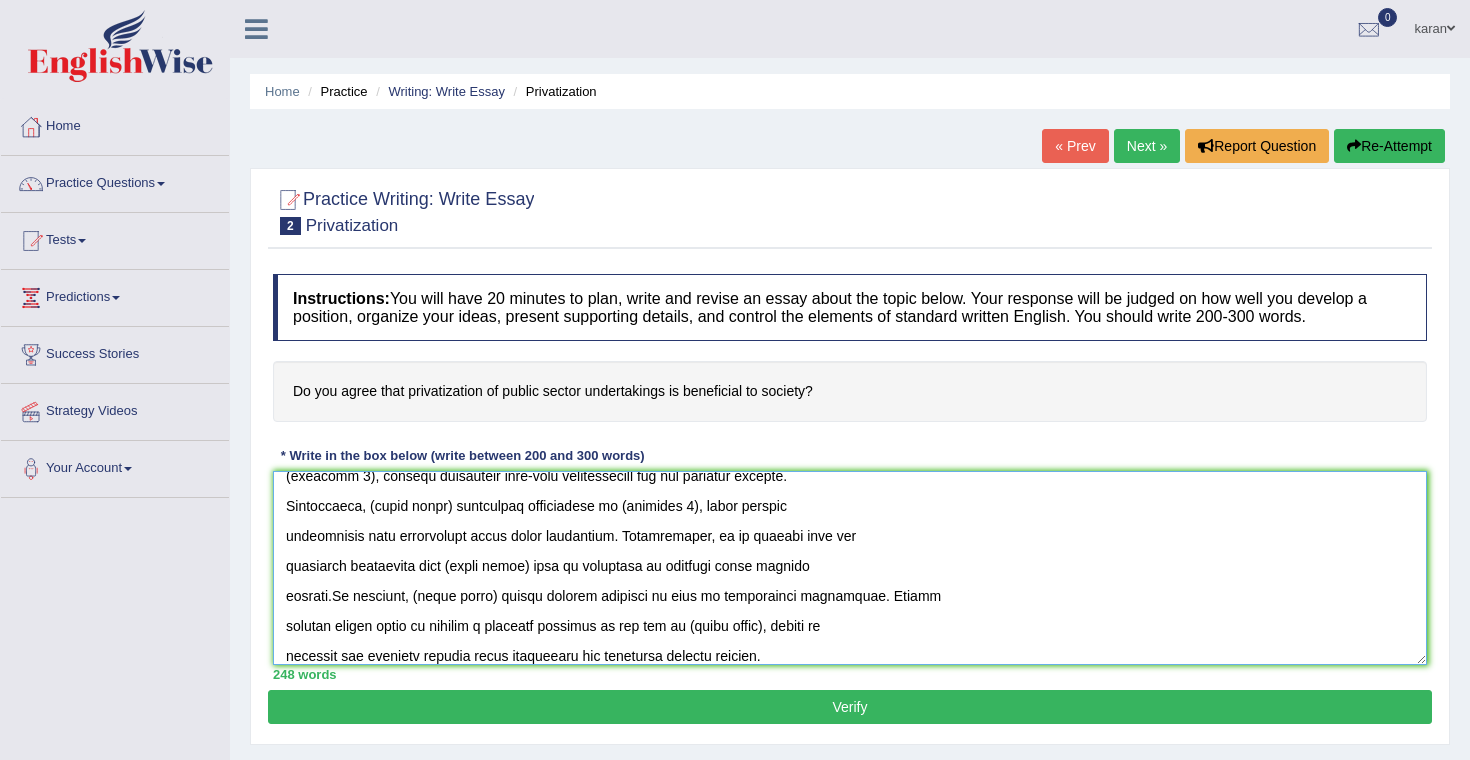 type on "The increasing influence of [essay topic] on our lives has ignited numerous discussions.
This matter is particularly pertinent due to its effects on both individuals and communities.
In this essay, I will examine the advantages and disadvantages of [essay topic] and their
implications for society.
One of the primary advantages of (essay topic) lies in its significant enhancement of
(benefit 1). This is further supported by the fact that it also contributes to (benefit 2).
Research has demonstrated that (essay topic/keywords) has had a substantial impact
on..., yielding positive outcomes for a wide range of individuals. Moreover, an additional
benefit of (essay topic) is its ability to (benefit 3). Consequently, the advantages of (essay
topic) are essential for promoting both individual and societal success.
Nonetheless, despite its advantages, (essay topic) can also give rise to considerable
challenges. For instance, the inappropriate use of (essay topic) has resulted in issues
such as (drawback 1). Numero..." 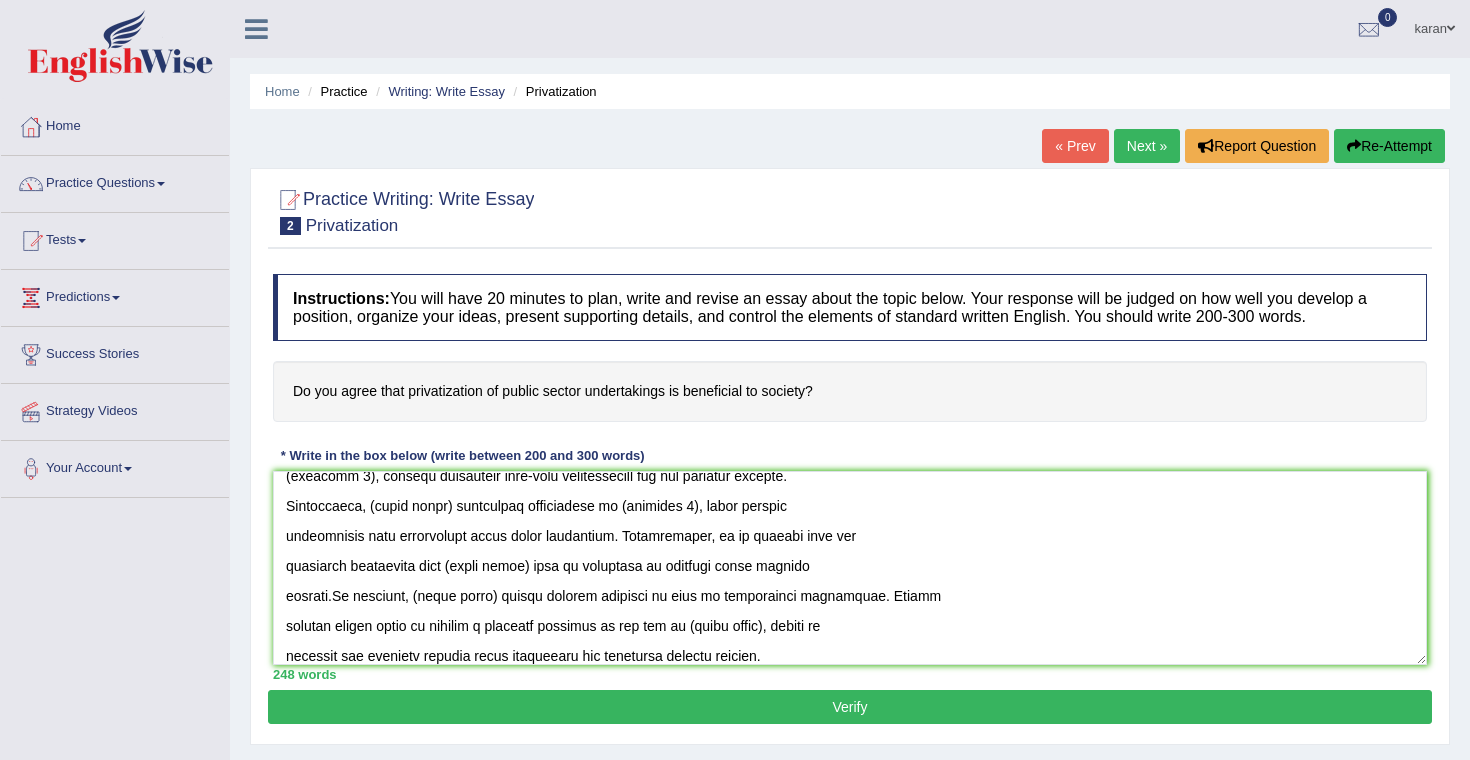 click on "Verify" at bounding box center [850, 707] 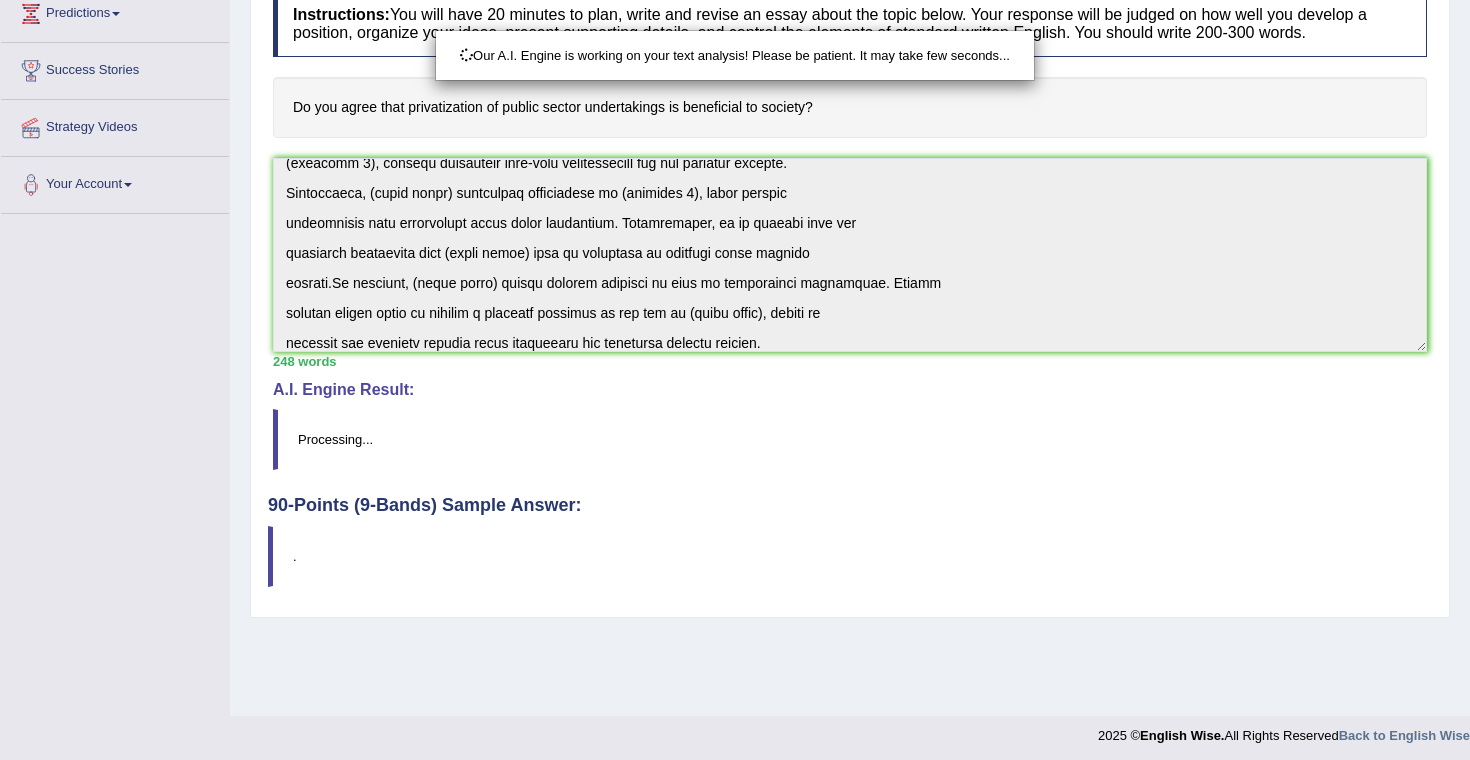 scroll, scrollTop: 286, scrollLeft: 0, axis: vertical 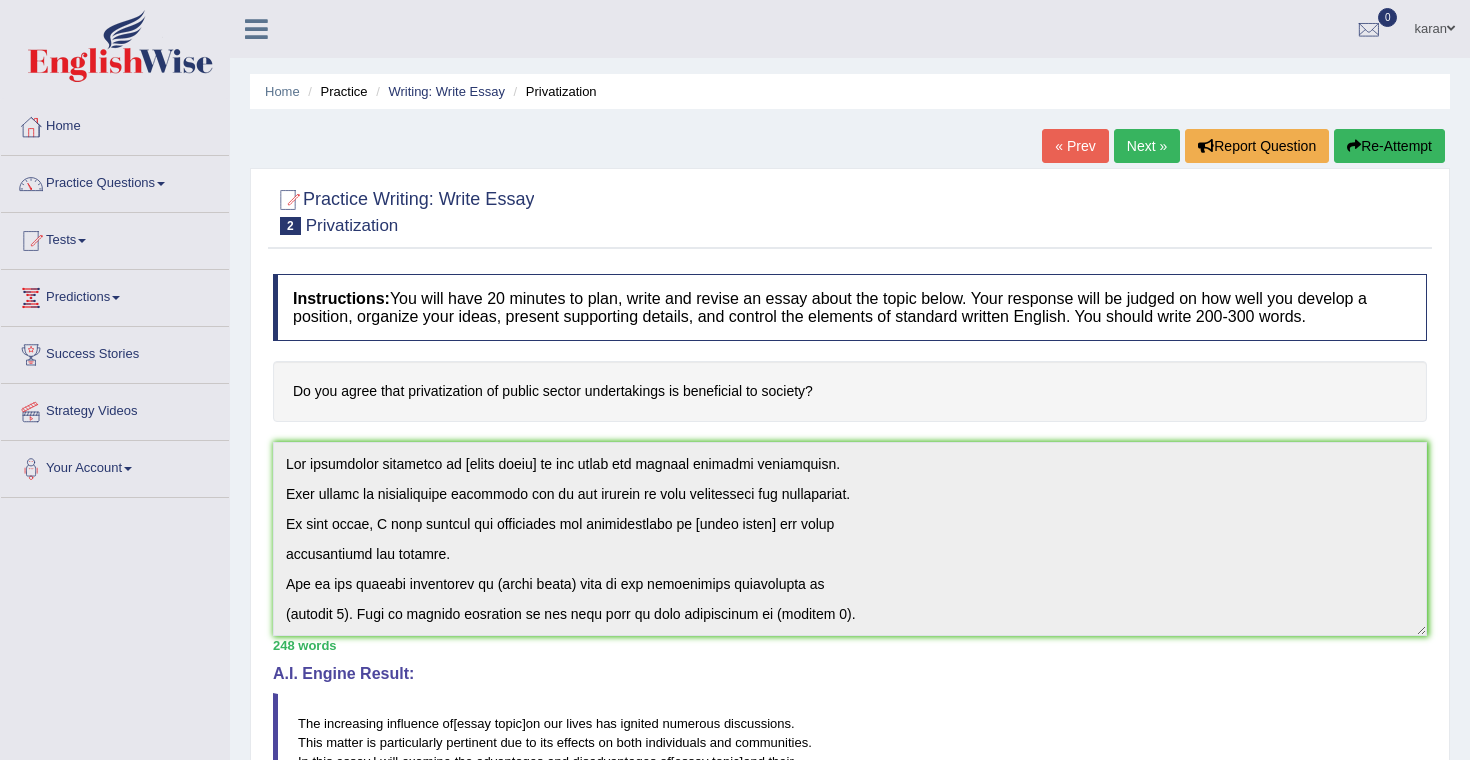 click on "Home
Practice
Writing: Write Essay
Privatization
« Prev Next »  Report Question  Re-Attempt
Practice Writing: Write Essay
2
Privatization
Instructions:  You will have 20 minutes to plan, write and revise an essay about the topic below. Your response will be judged on how well you develop a position, organize your ideas, present supporting details, and control the elements of standard written English. You should write 200-300 words.
Do you agree that privatization of public sector undertakings is beneficial to society? * Write in the box below (write between 200 and 300 words) 248 words Written Keywords:  society  society  future A.I. Engine Result: The   increasing   influence   of  [ essay   topic ]  on   our   lives   has   ignited   numerous   discussions . This   matter   is   particularly   pertinent   due   to" at bounding box center [850, 722] 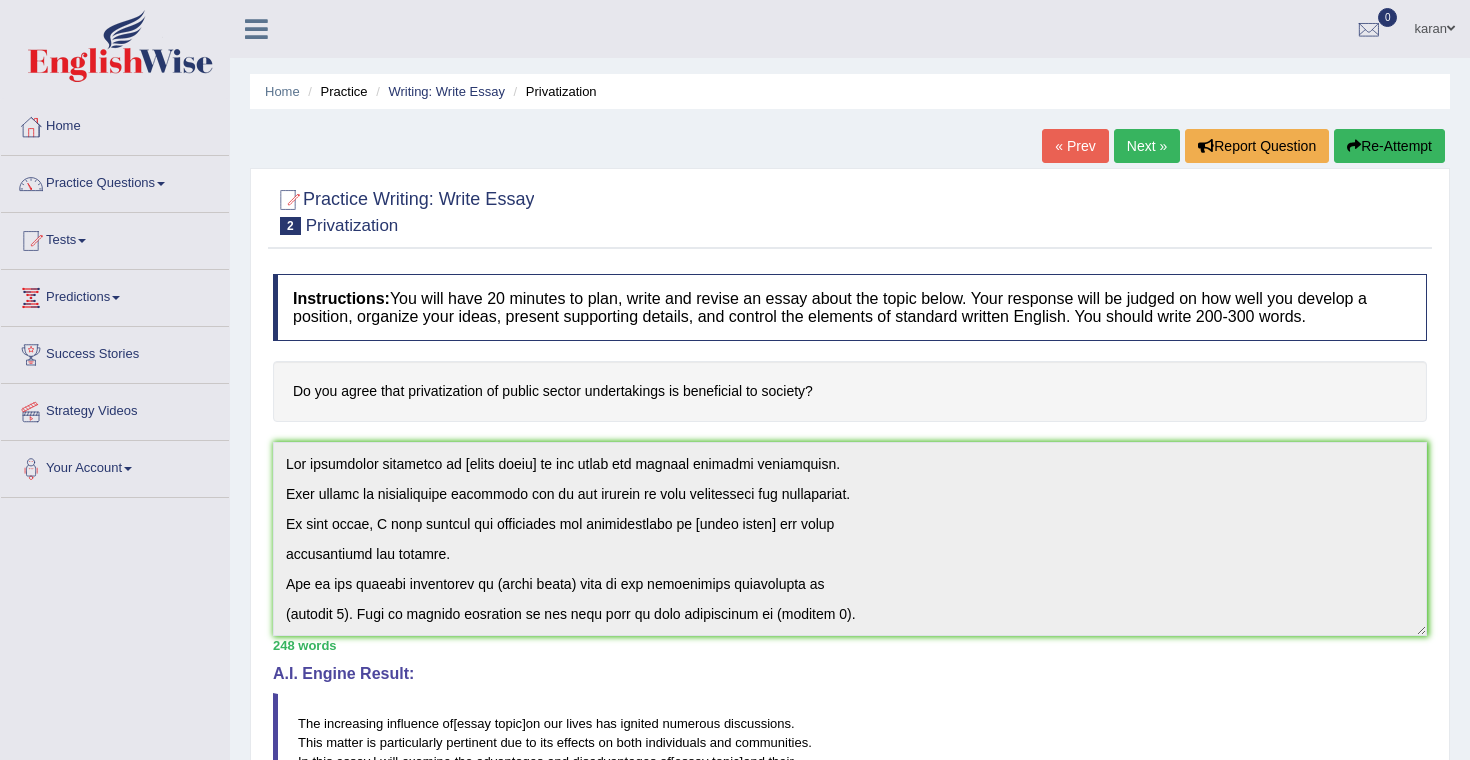 click on "Next »" at bounding box center [1147, 146] 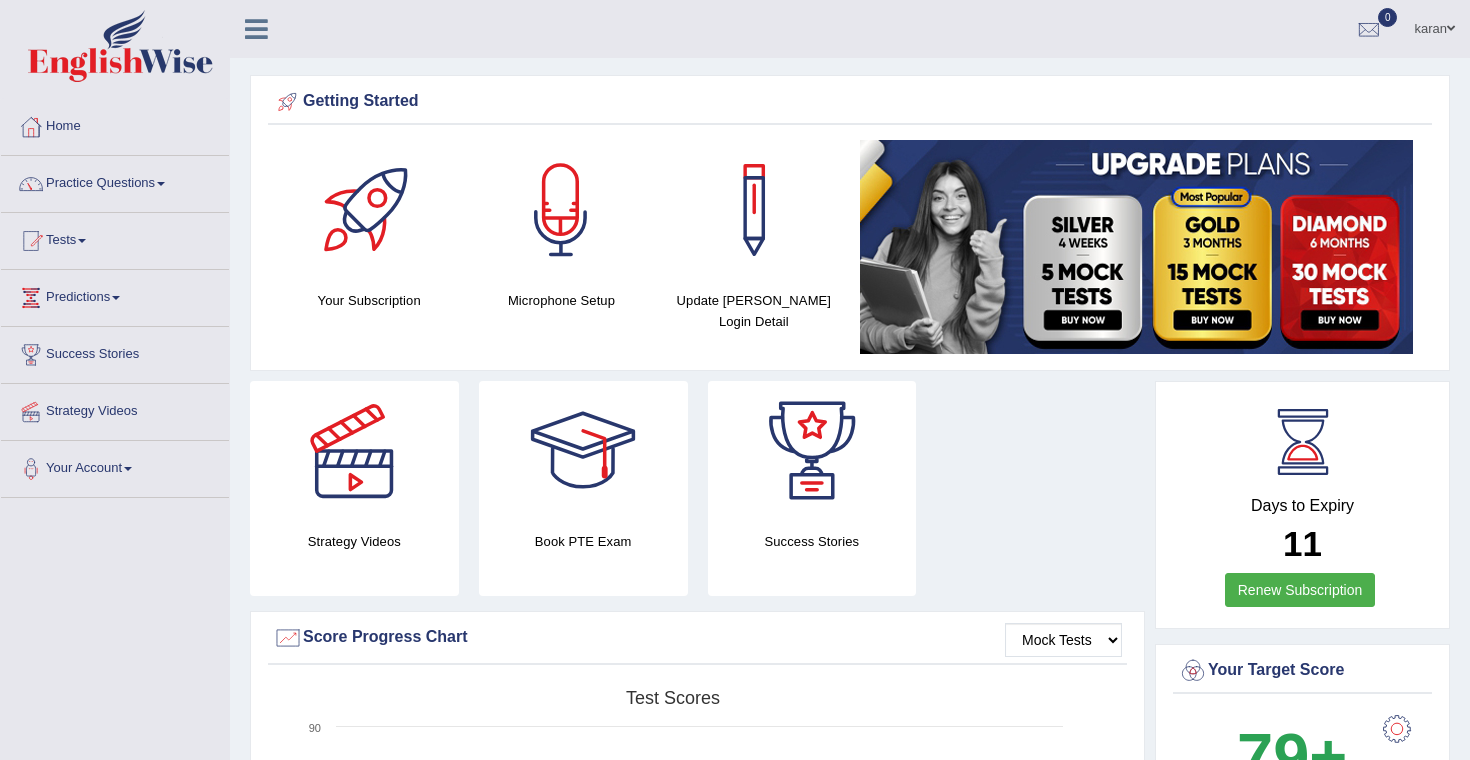 scroll, scrollTop: 0, scrollLeft: 0, axis: both 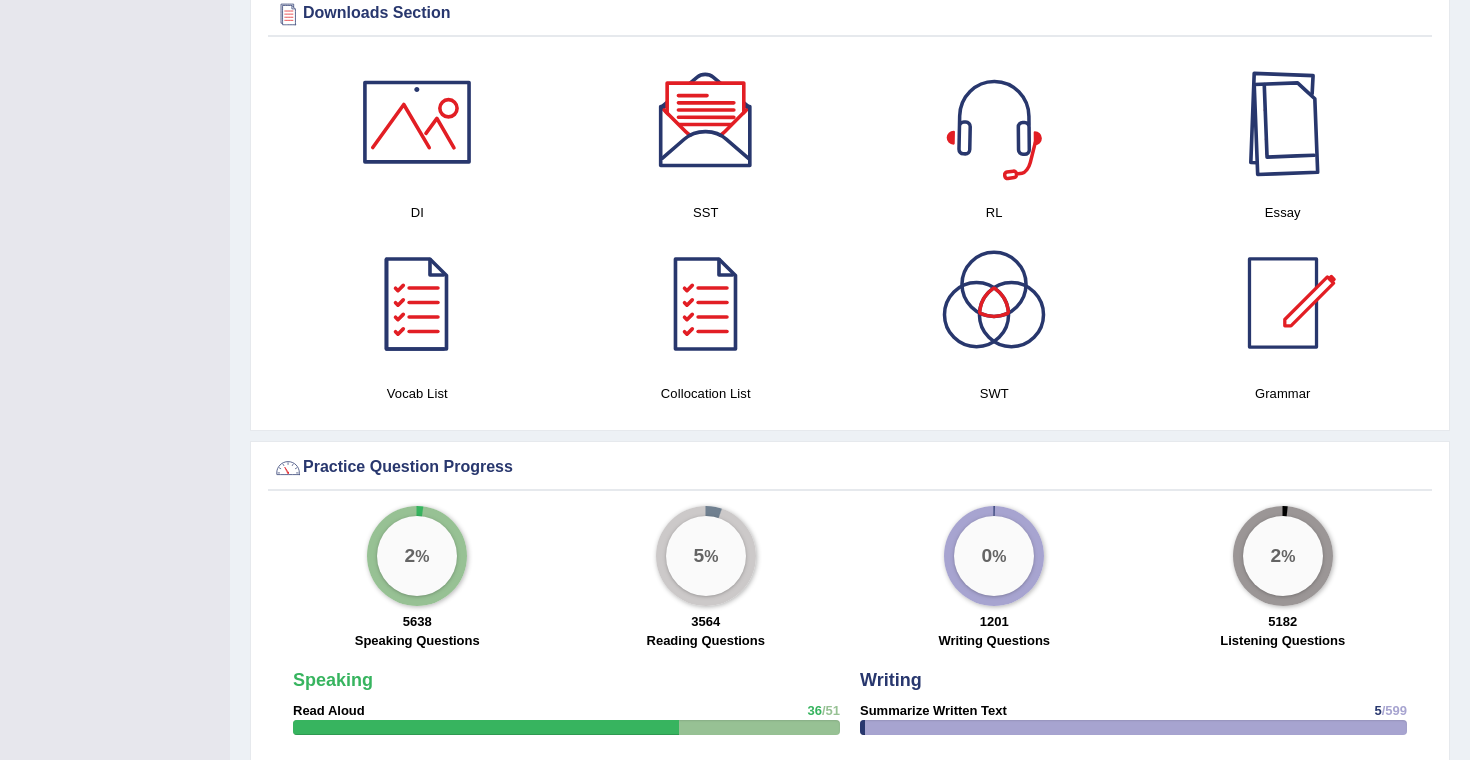 click at bounding box center [1283, 122] 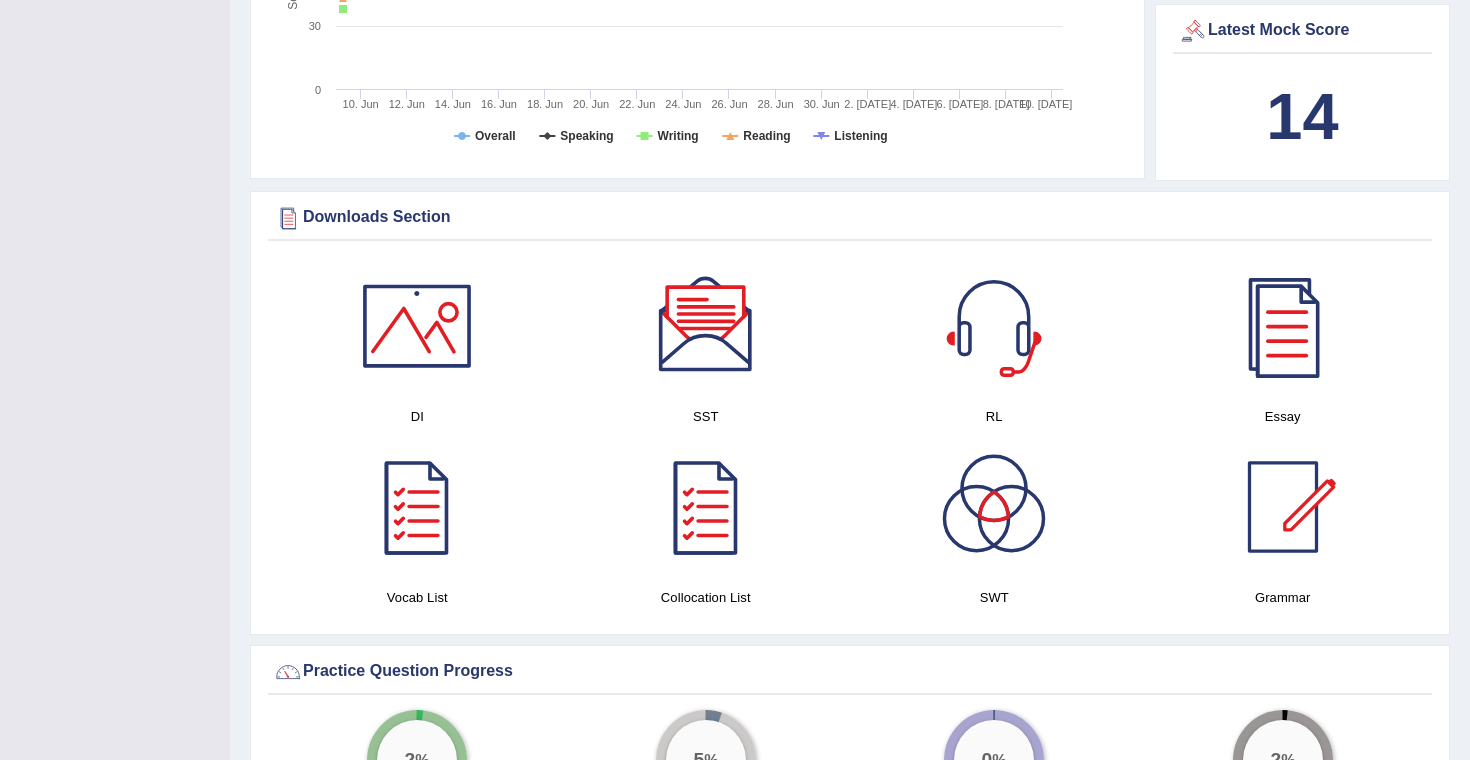 scroll, scrollTop: 0, scrollLeft: 0, axis: both 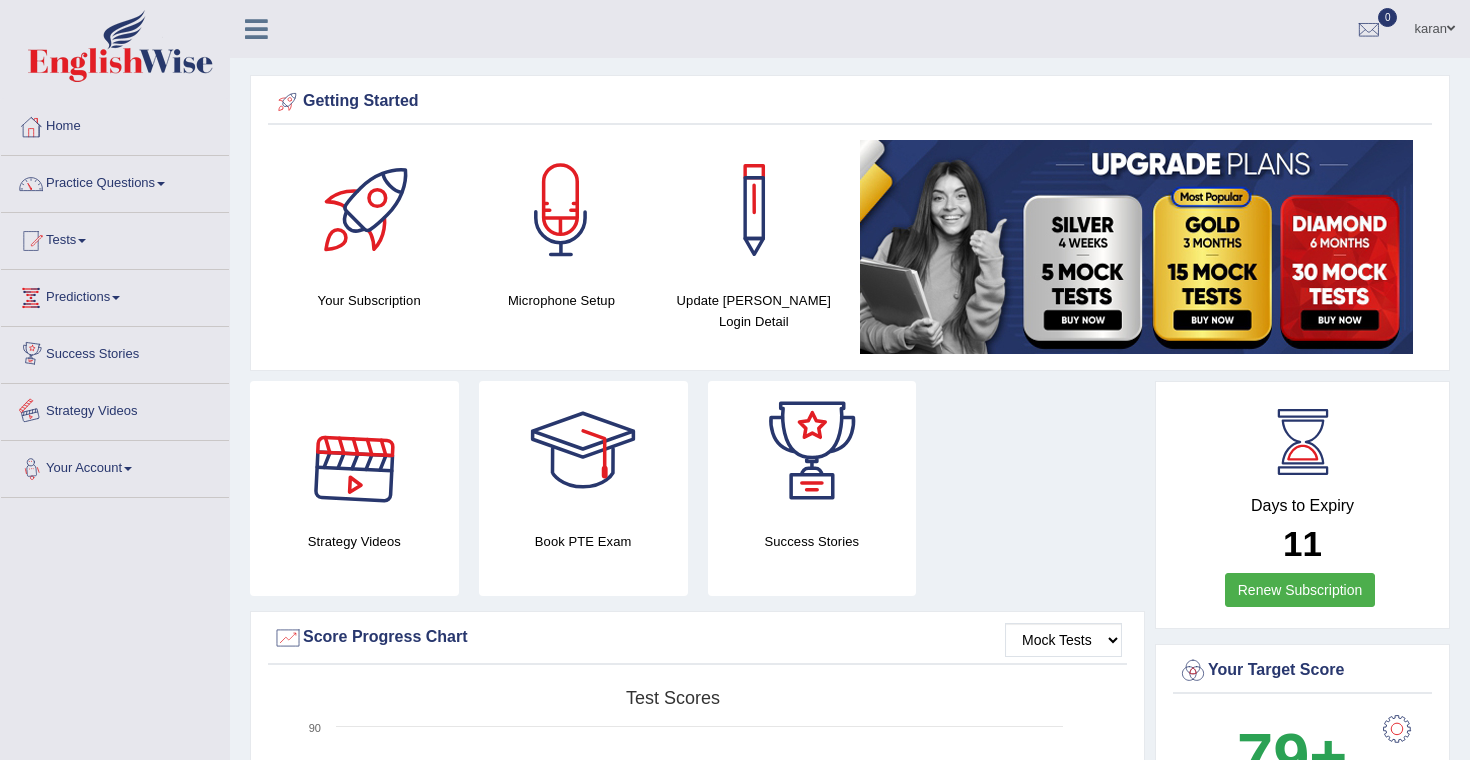 click at bounding box center (128, 469) 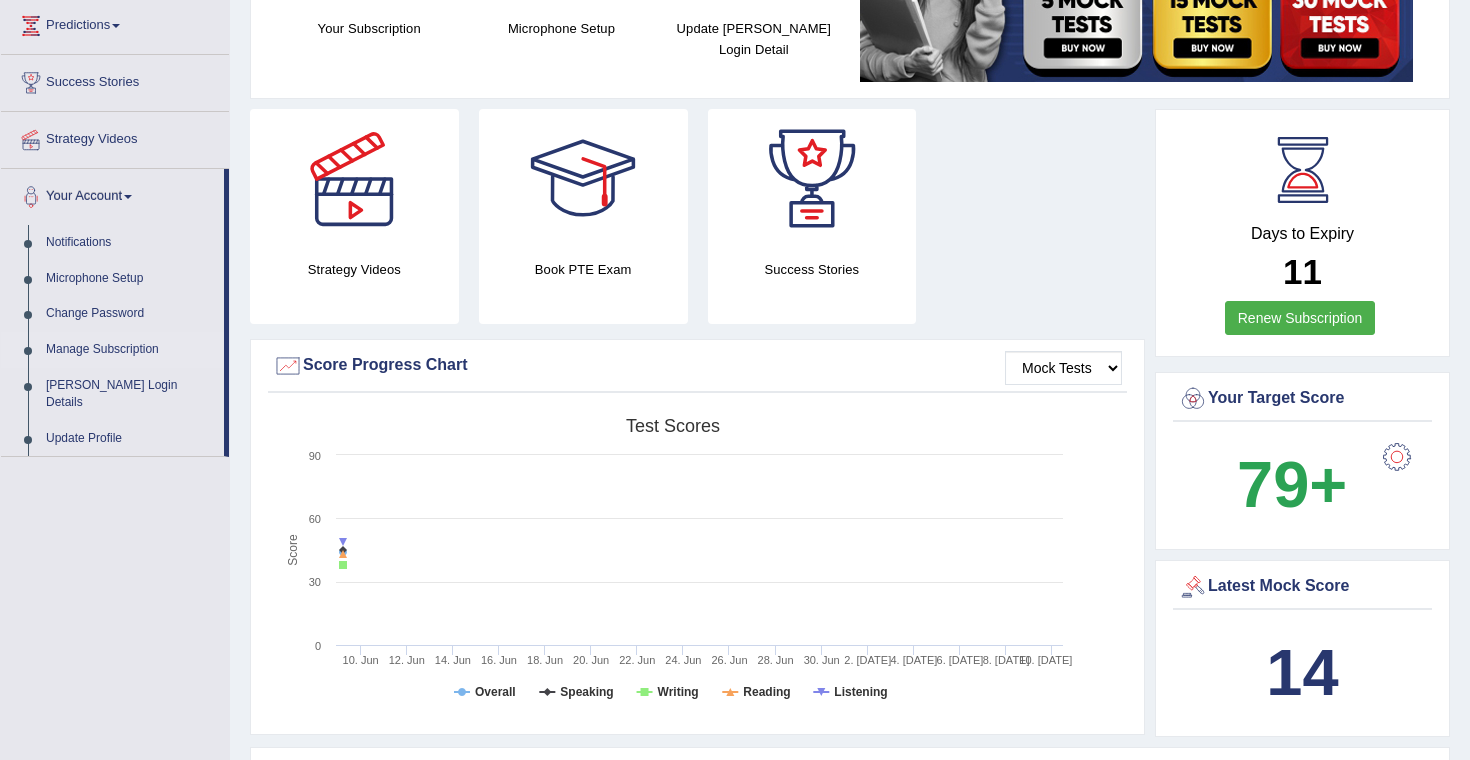 scroll, scrollTop: 0, scrollLeft: 0, axis: both 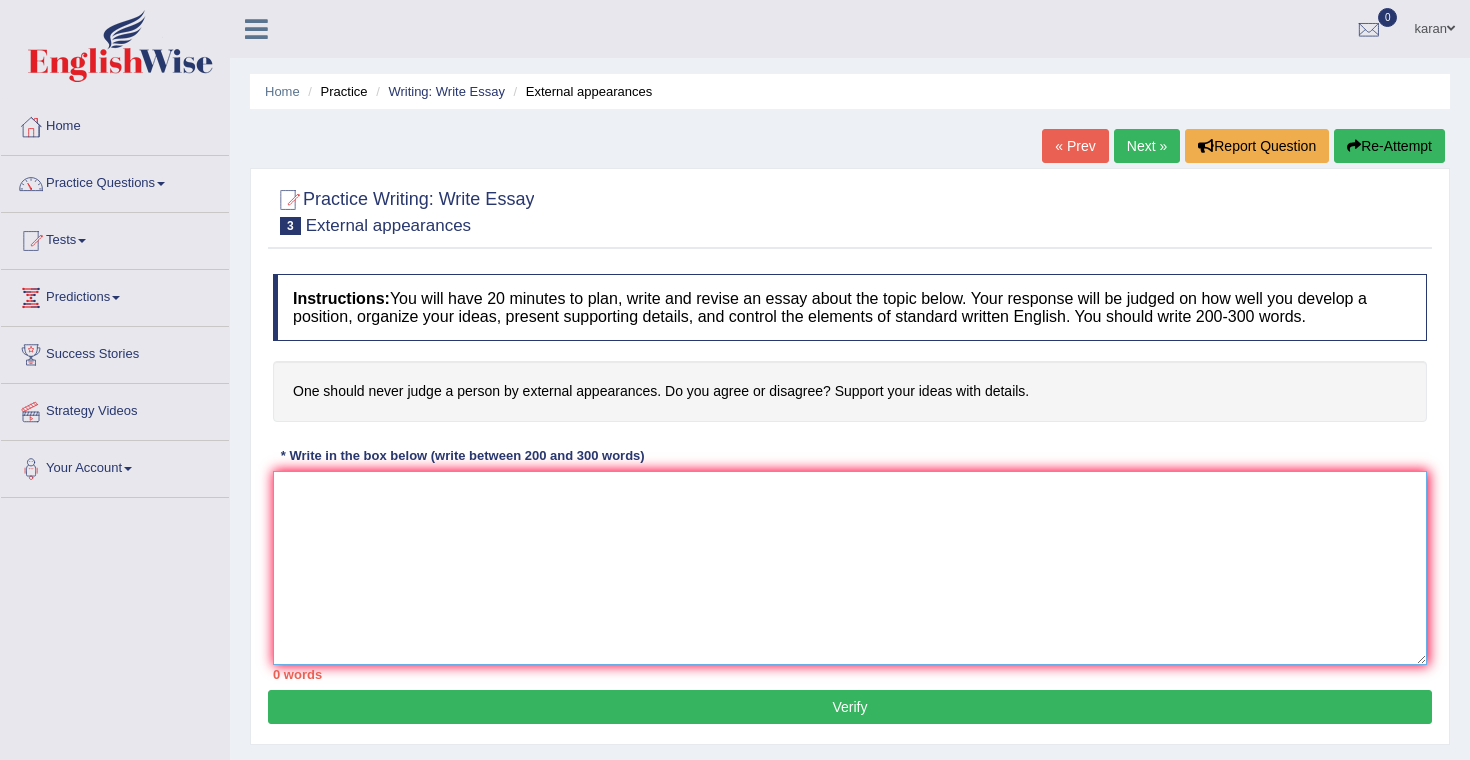 click at bounding box center [850, 568] 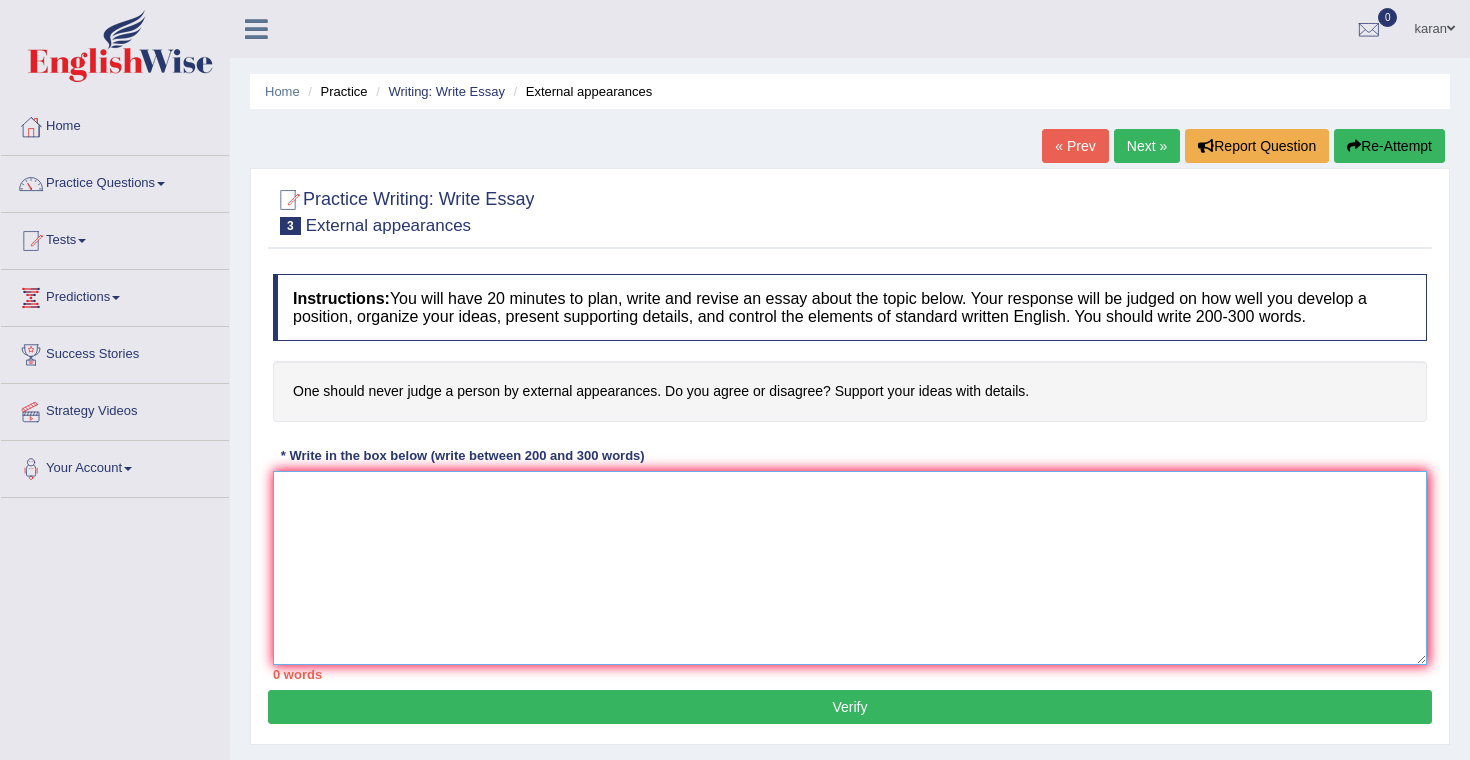 click at bounding box center [850, 568] 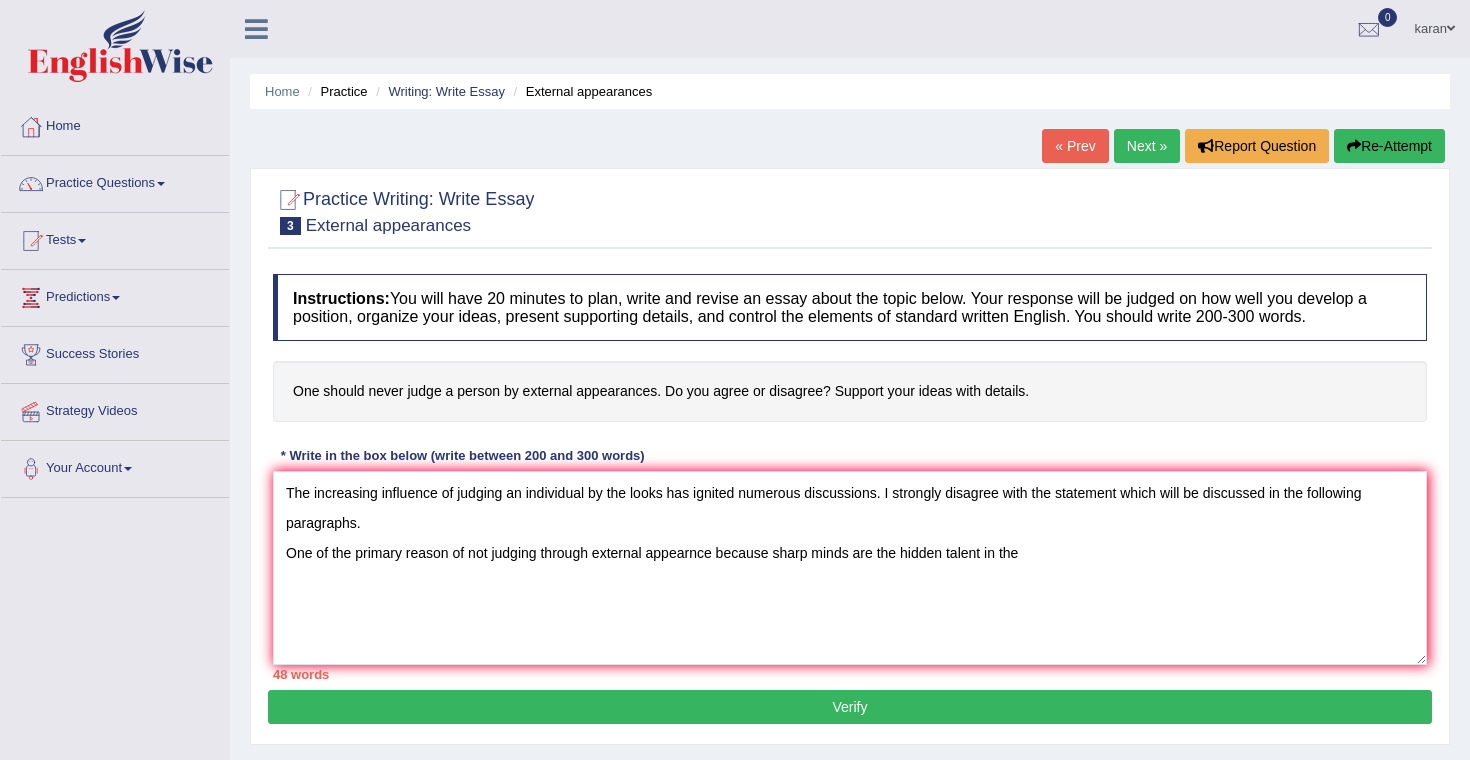 drag, startPoint x: 290, startPoint y: 393, endPoint x: 890, endPoint y: 381, distance: 600.12 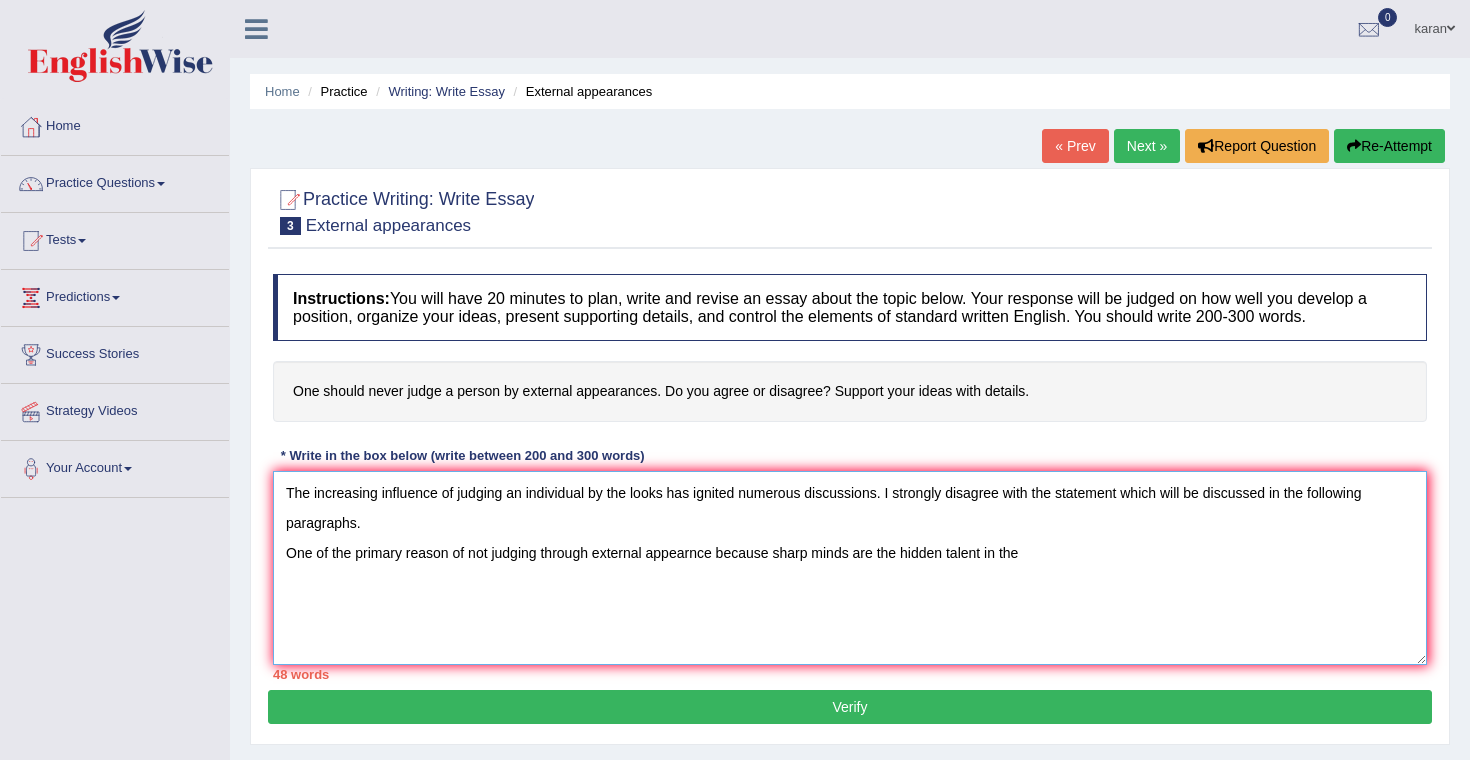 drag, startPoint x: 1032, startPoint y: 551, endPoint x: 780, endPoint y: 551, distance: 252 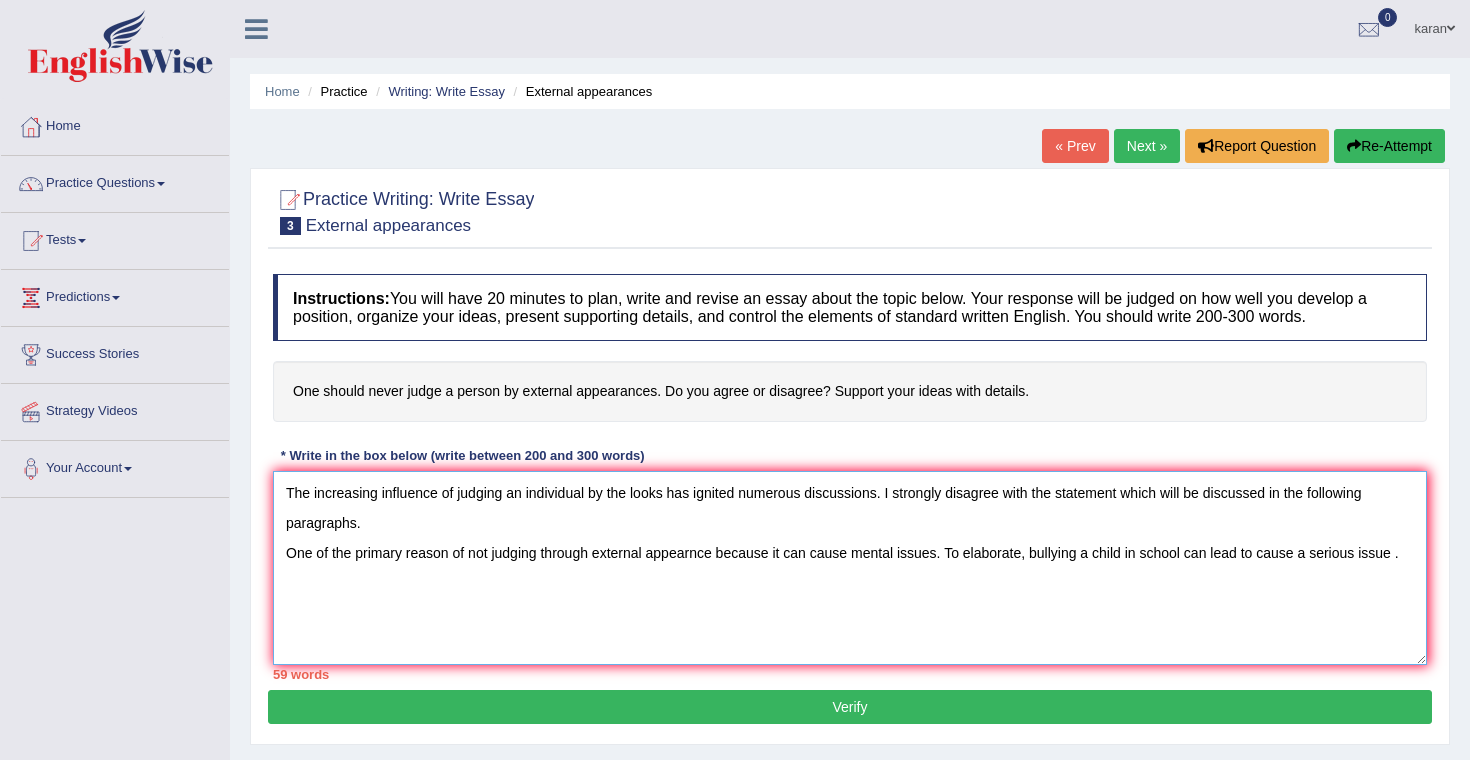 click on "The increasing influence of judging an individual by the looks has ignited numerous discussions. I strongly disagree with the statement which will be discussed in the following paragraphs.
One of the primary reason of not judging through external appearnce because it can cause mental issues. To elaborate, bullying a child in school can lead to cause a serious issue ." at bounding box center (850, 568) 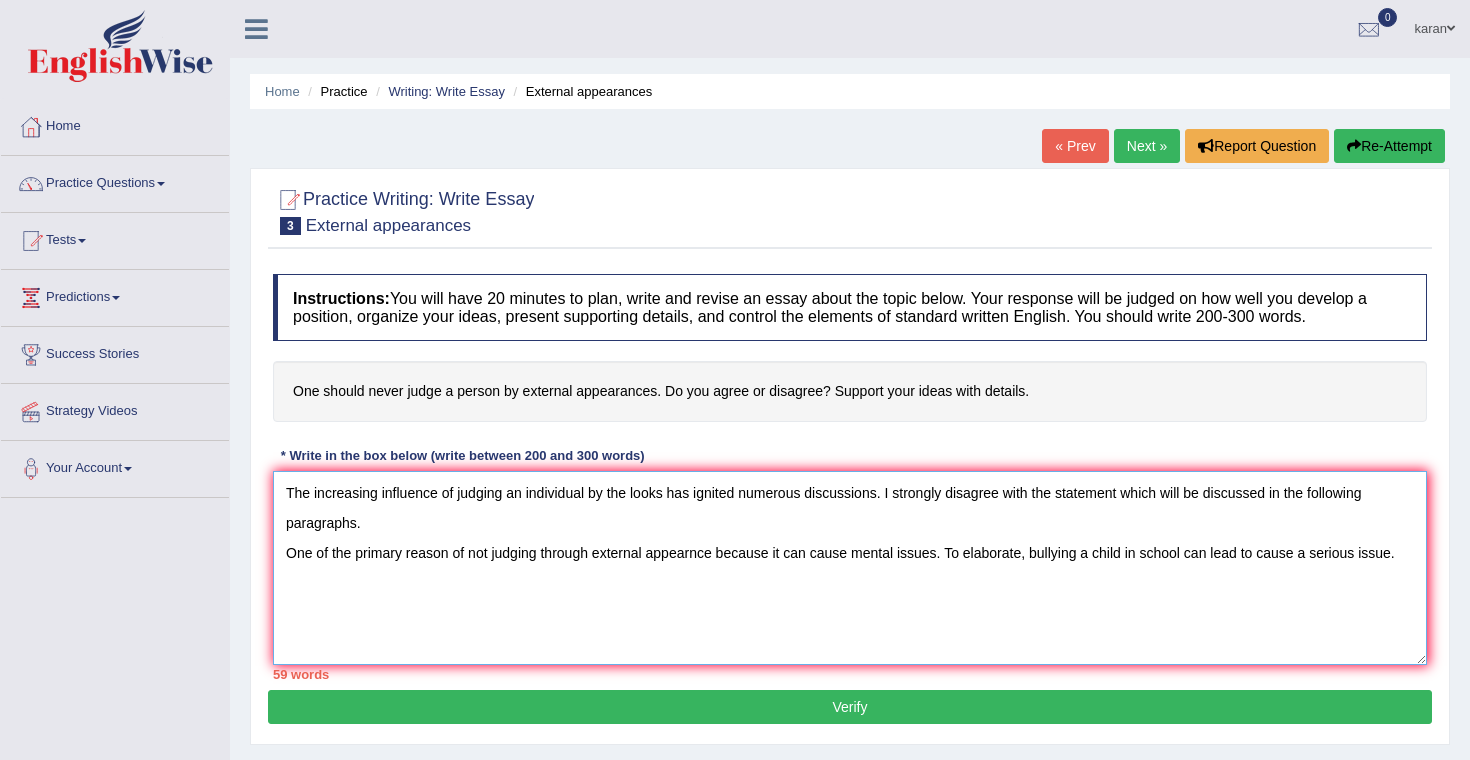 click on "The increasing influence of judging an individual by the looks has ignited numerous discussions. I strongly disagree with the statement which will be discussed in the following paragraphs.
One of the primary reason of not judging through external appearnce because it can cause mental issues. To elaborate, bullying a child in school can lead to cause a serious issue." at bounding box center (850, 568) 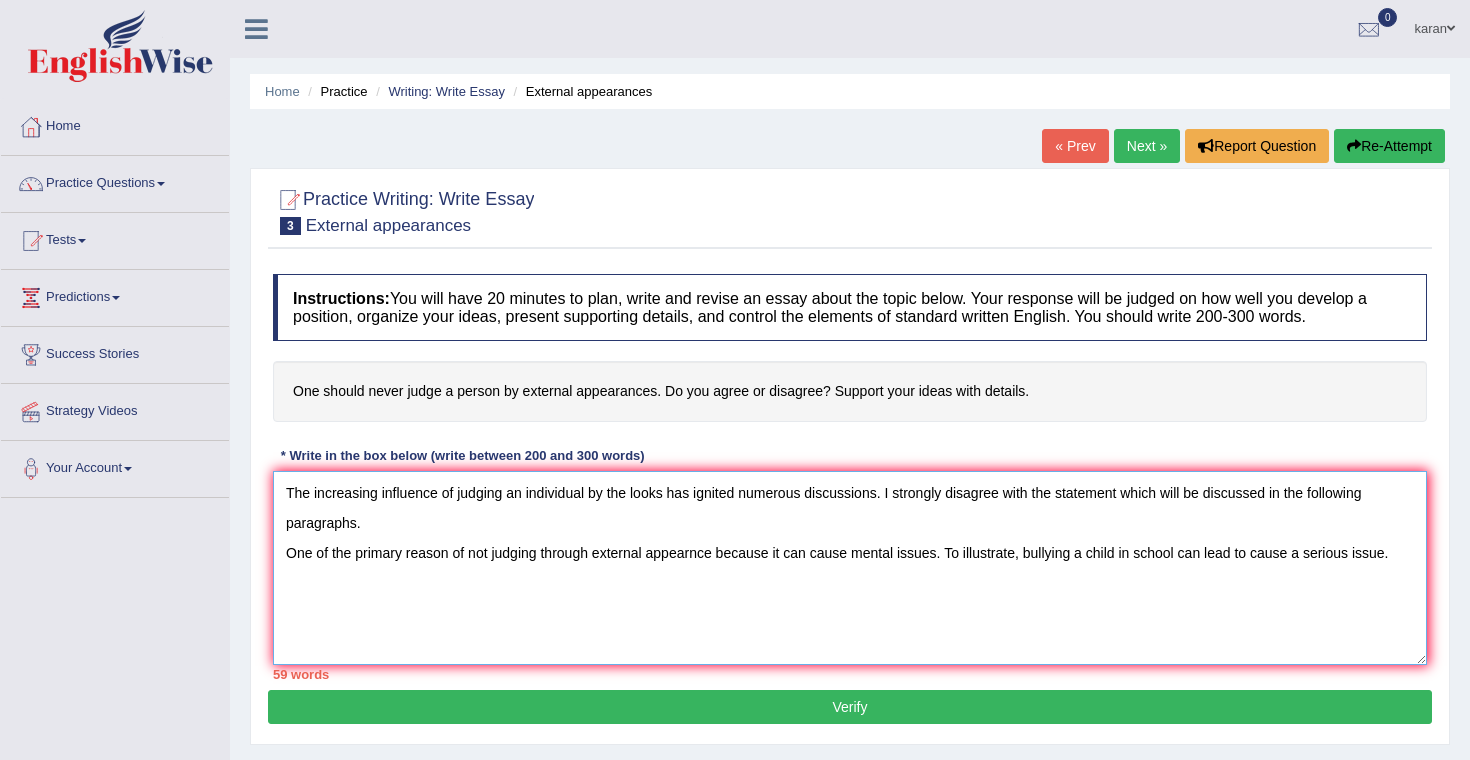 click on "The increasing influence of judging an individual by the looks has ignited numerous discussions. I strongly disagree with the statement which will be discussed in the following paragraphs.
One of the primary reason of not judging through external appearnce because it can cause mental issues. To illustrate, bullying a child in school can lead to cause a serious issue." at bounding box center (850, 568) 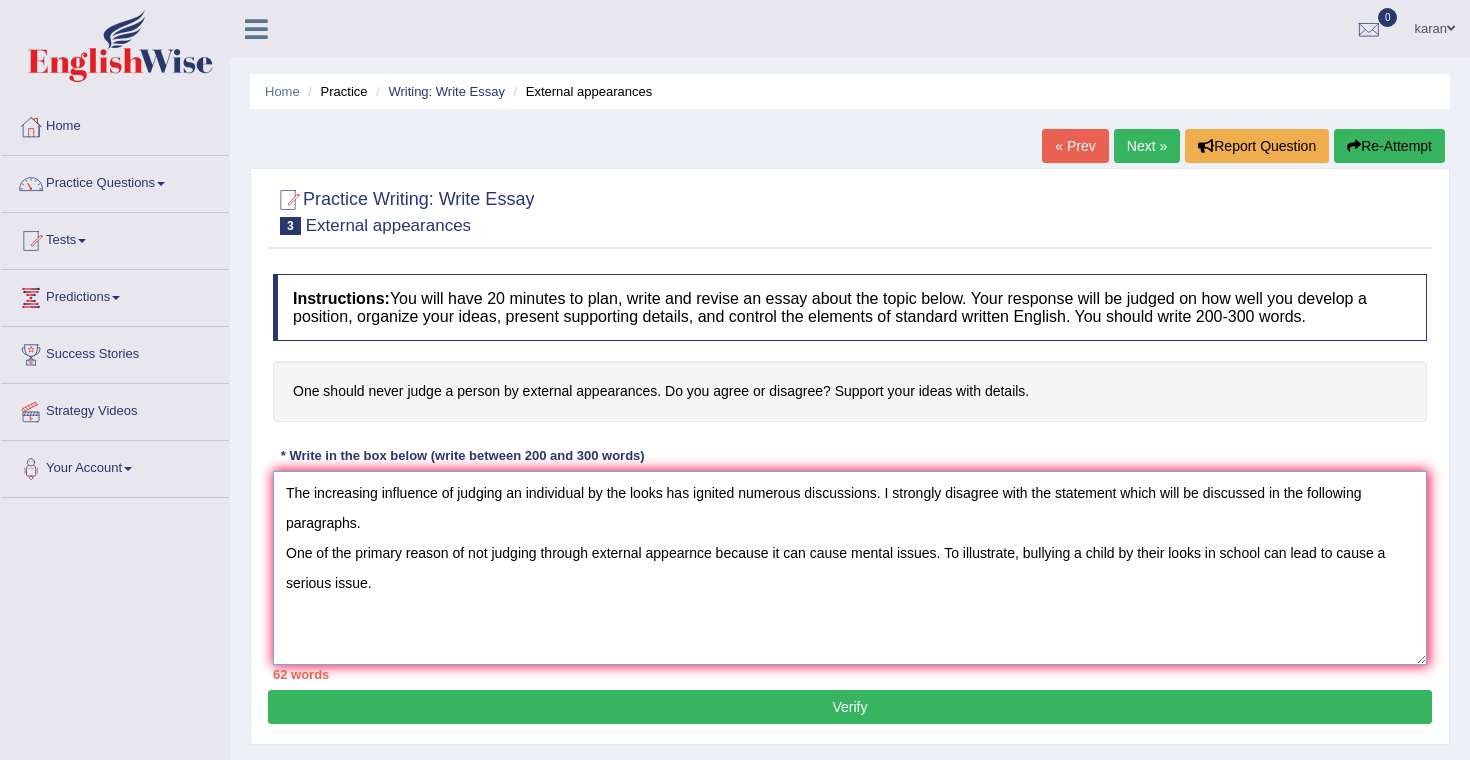 click on "The increasing influence of judging an individual by the looks has ignited numerous discussions. I strongly disagree with the statement which will be discussed in the following paragraphs.
One of the primary reason of not judging through external appearnce because it can cause mental issues. To illustrate, bullying a child by their looks in school can lead to cause a serious issue." at bounding box center (850, 568) 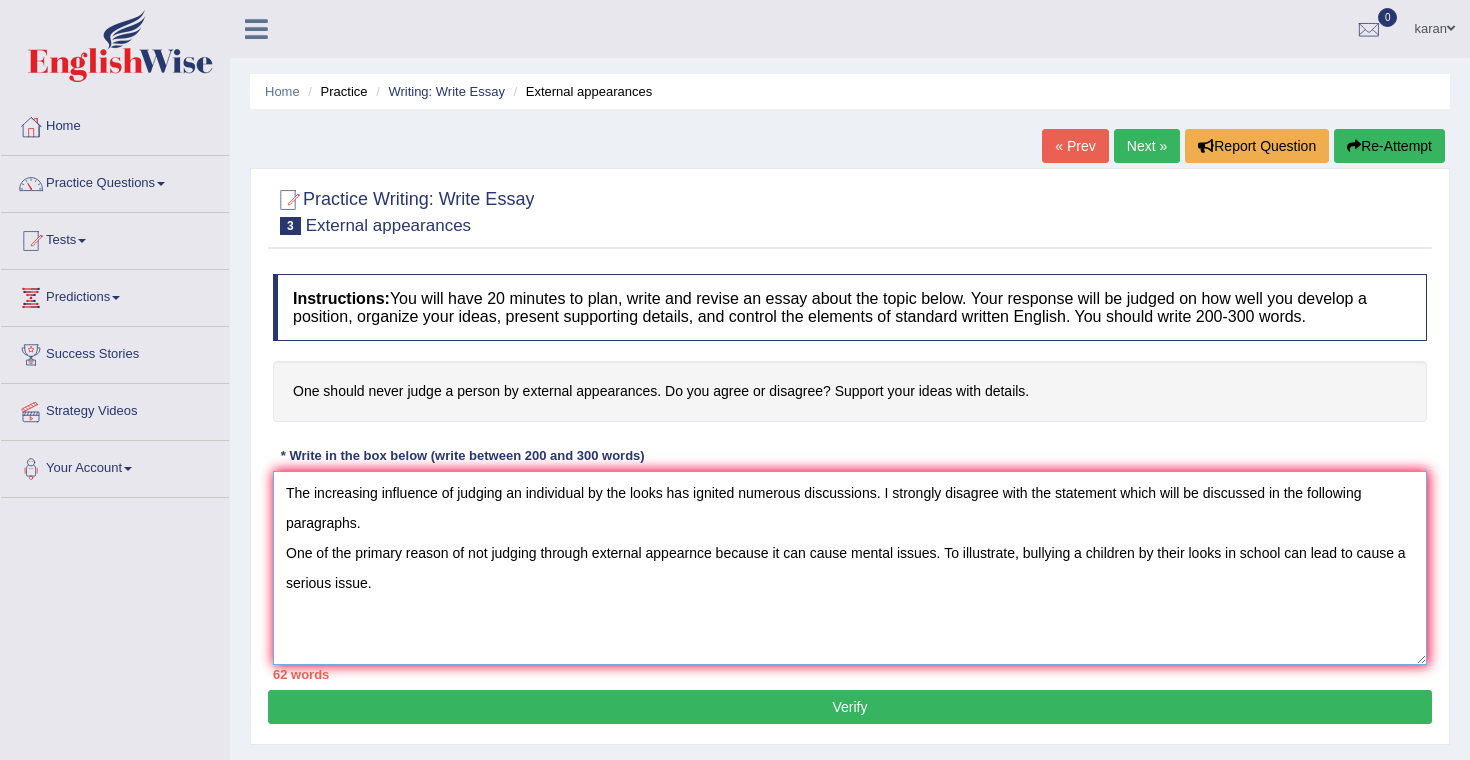 click on "The increasing influence of judging an individual by the looks has ignited numerous discussions. I strongly disagree with the statement which will be discussed in the following paragraphs.
One of the primary reason of not judging through external appearnce because it can cause mental issues. To illustrate, bullying a children by their looks in school can lead to cause a serious issue." at bounding box center (850, 568) 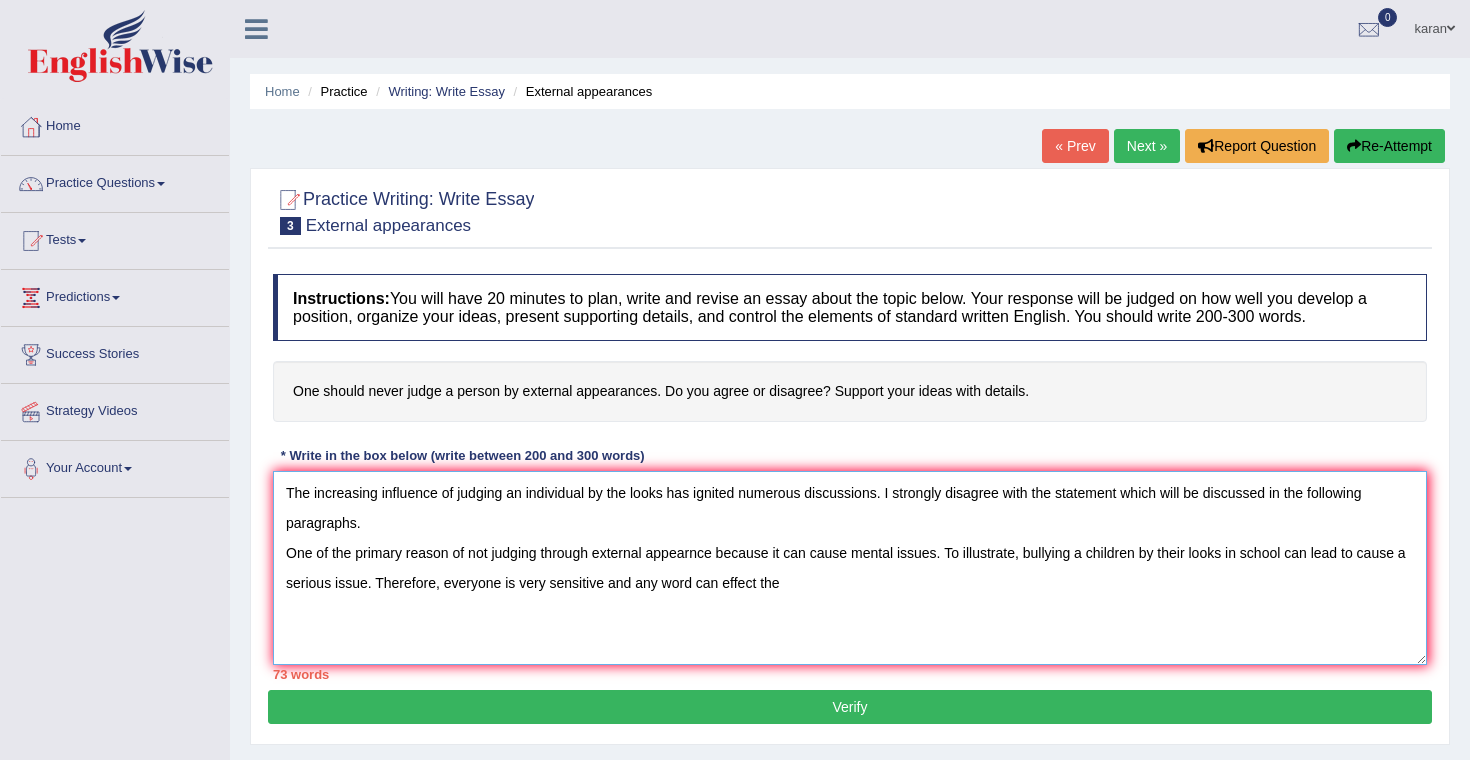 click on "The increasing influence of judging an individual by the looks has ignited numerous discussions. I strongly disagree with the statement which will be discussed in the following paragraphs.
One of the primary reason of not judging through external appearnce because it can cause mental issues. To illustrate, bullying a children by their looks in school can lead to cause a serious issue. Therefore, everyone is very sensitive and any word can effect the" at bounding box center (850, 568) 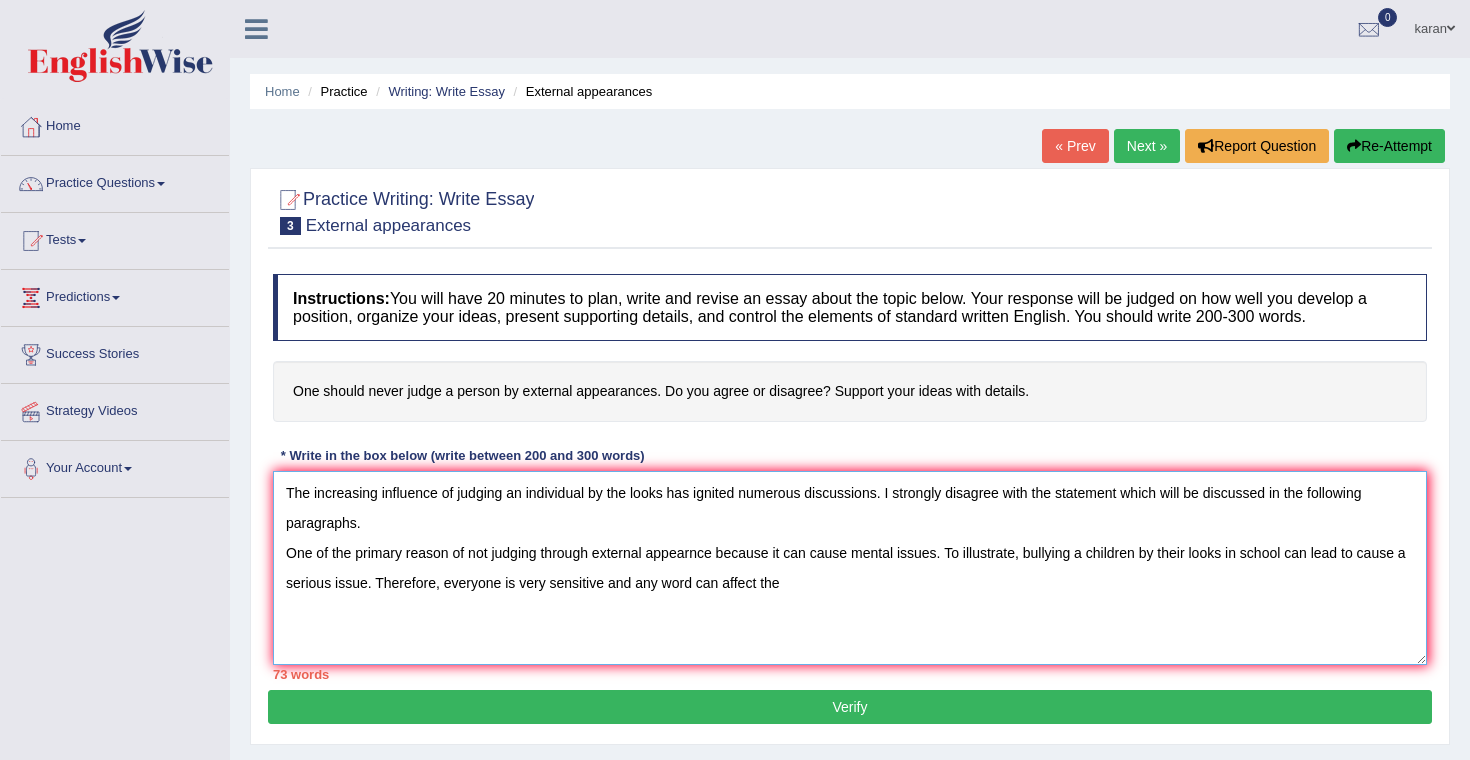click on "The increasing influence of judging an individual by the looks has ignited numerous discussions. I strongly disagree with the statement which will be discussed in the following paragraphs.
One of the primary reason of not judging through external appearnce because it can cause mental issues. To illustrate, bullying a children by their looks in school can lead to cause a serious issue. Therefore, everyone is very sensitive and any word can affect the" at bounding box center [850, 568] 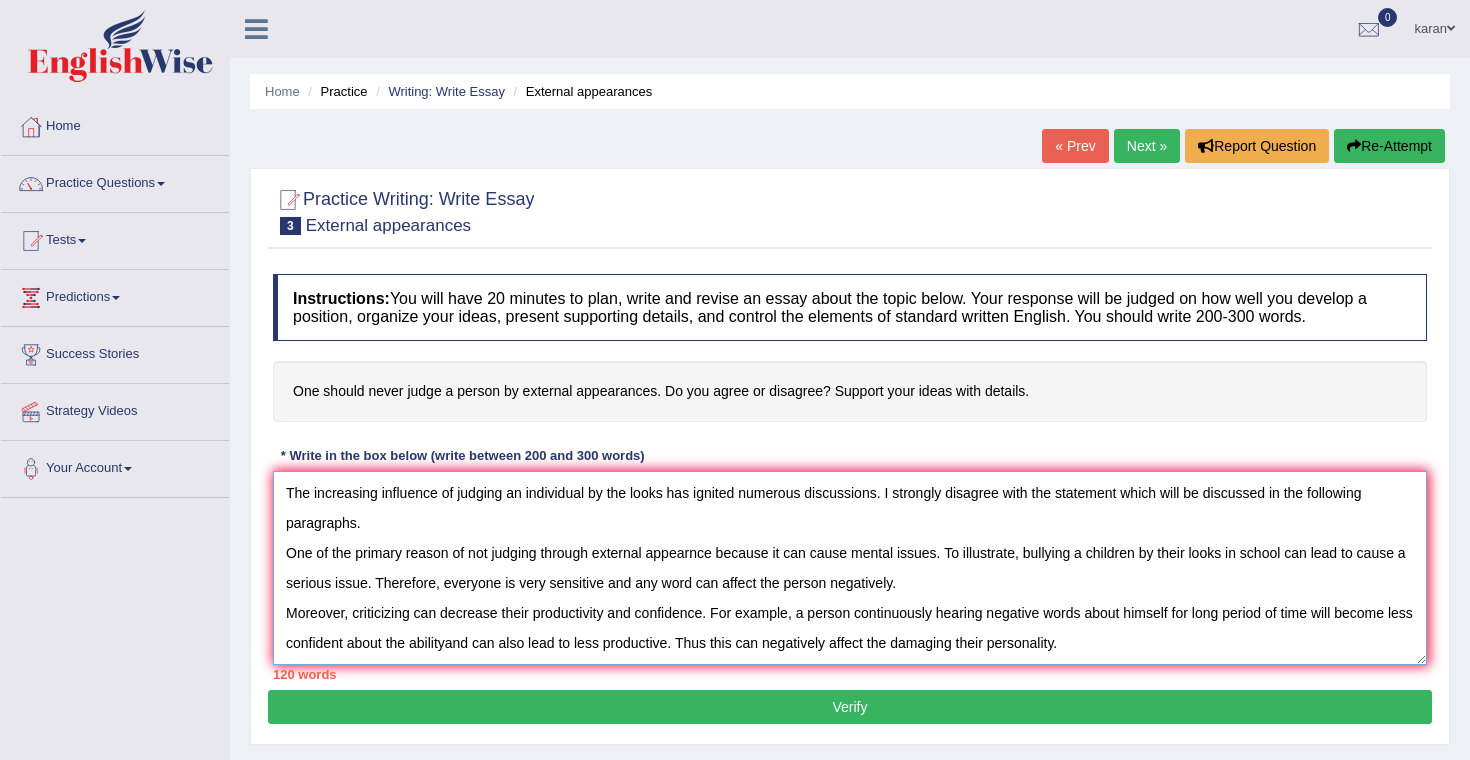scroll, scrollTop: 17, scrollLeft: 0, axis: vertical 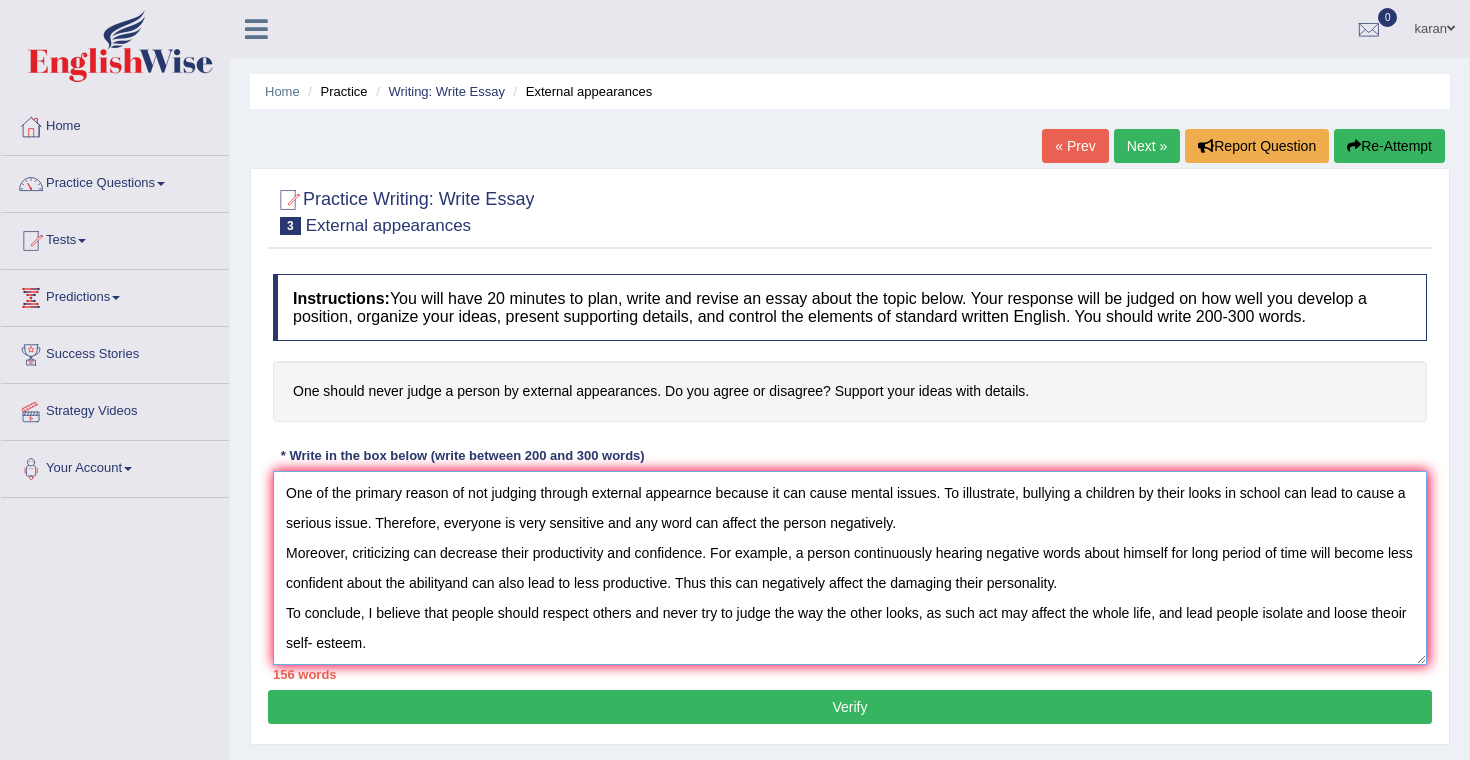 type on "The increasing influence of judging an individual by the looks has ignited numerous discussions. I strongly disagree with the statement which will be discussed in the following paragraphs.
One of the primary reason of not judging through external appearnce because it can cause mental issues. To illustrate, bullying a children by their looks in school can lead to cause a serious issue. Therefore, everyone is very sensitive and any word can affect the person negatively.
Moreover, criticizing can decrease their productivity and confidence. For example, a person continuously hearing negative words about himself for long period of time will become less confident about the abilityand can also lead to less productive. Thus this can negatively affect the damaging their personality.
To conclude, I believe that people should respect others and never try to judge the way the other looks, as such act may affect the whole life, and lead people isolate and loose theoir self- esteem." 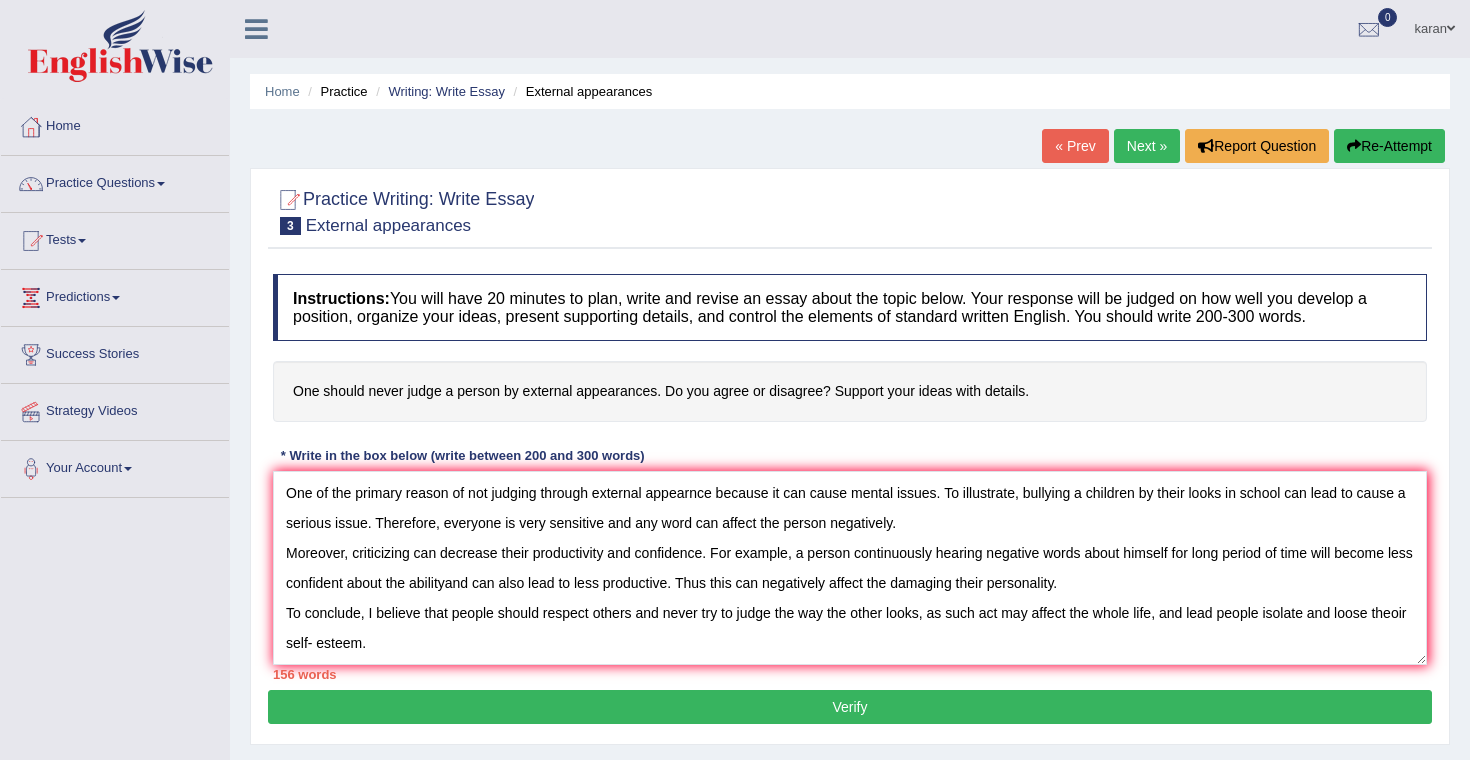 click on "Verify" at bounding box center (850, 707) 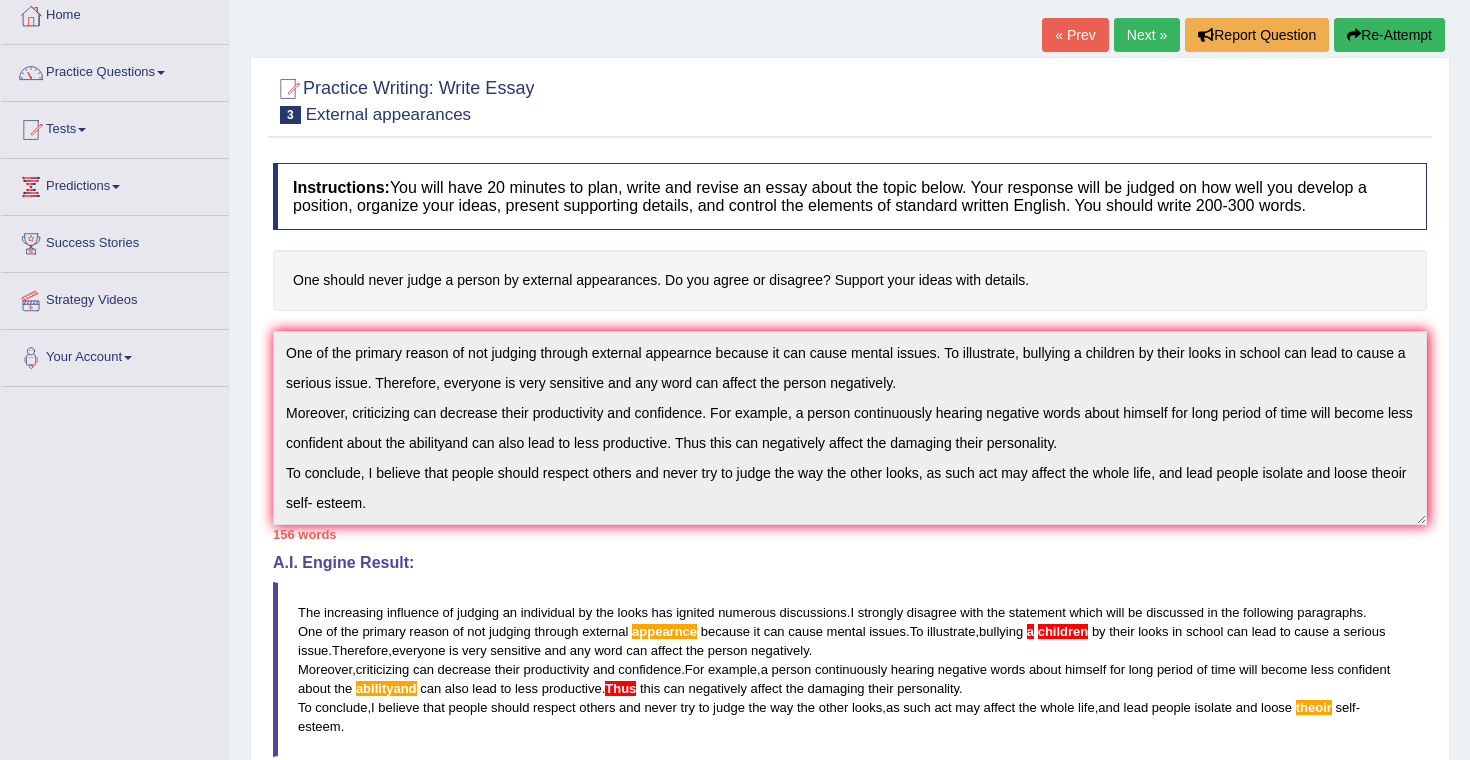 scroll, scrollTop: 0, scrollLeft: 0, axis: both 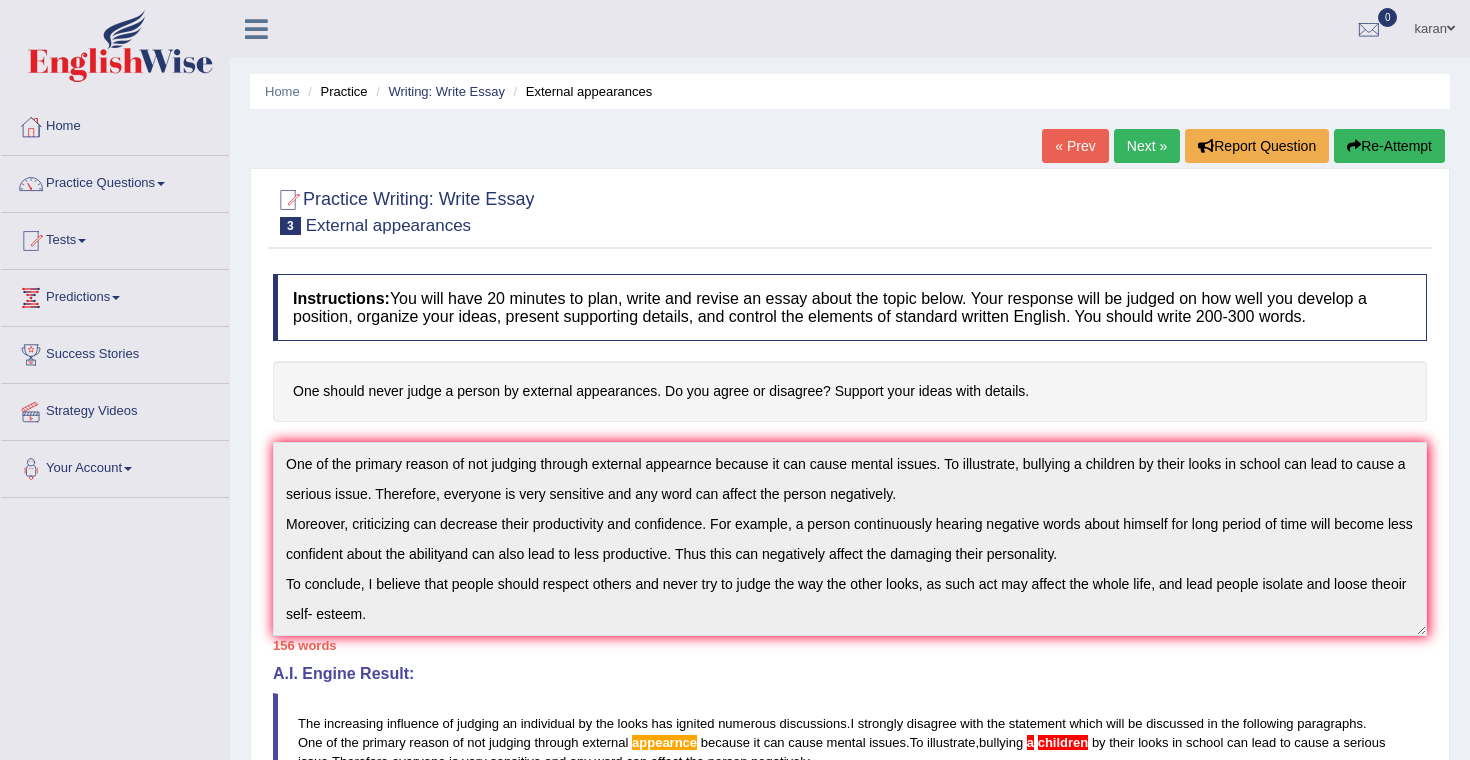 click on "Next »" at bounding box center (1147, 146) 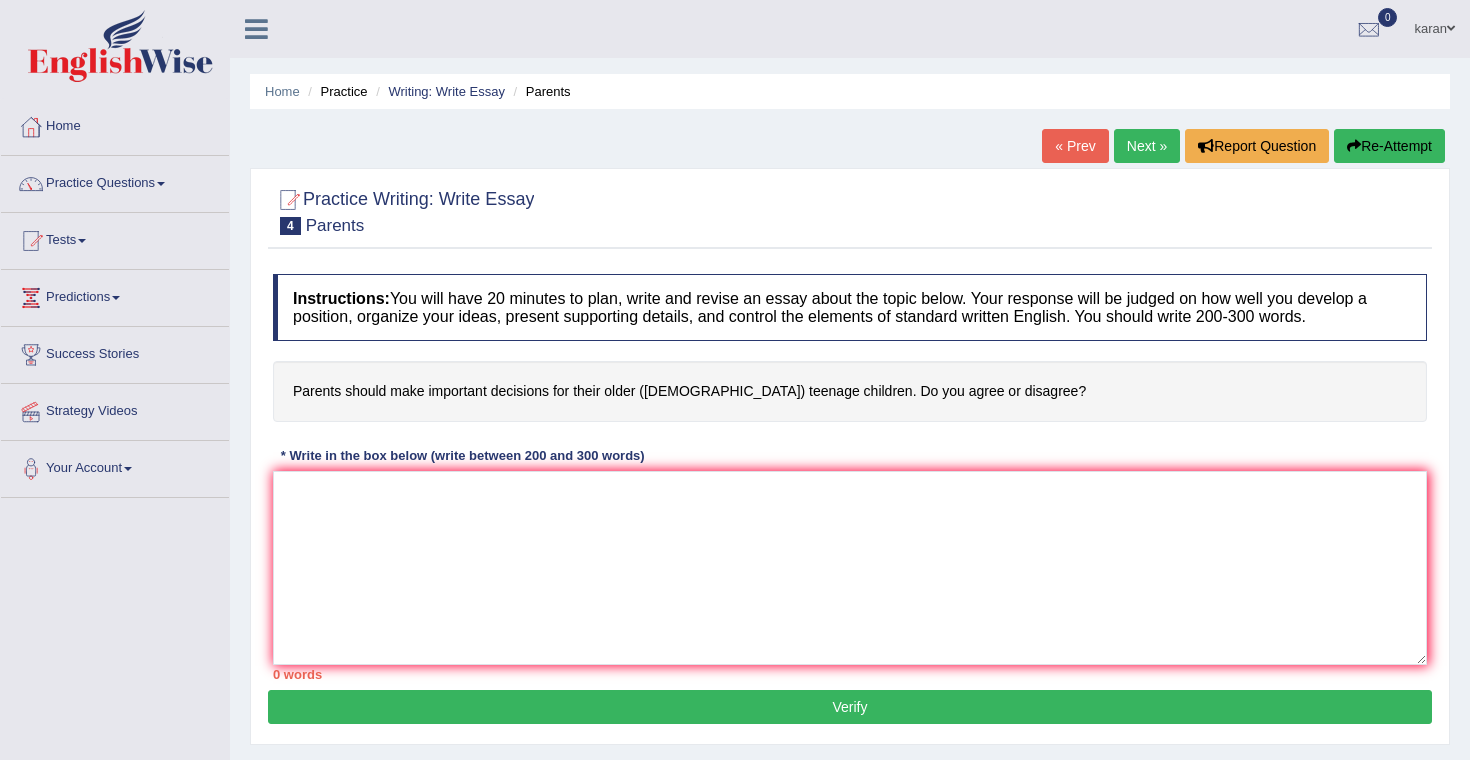 scroll, scrollTop: 0, scrollLeft: 0, axis: both 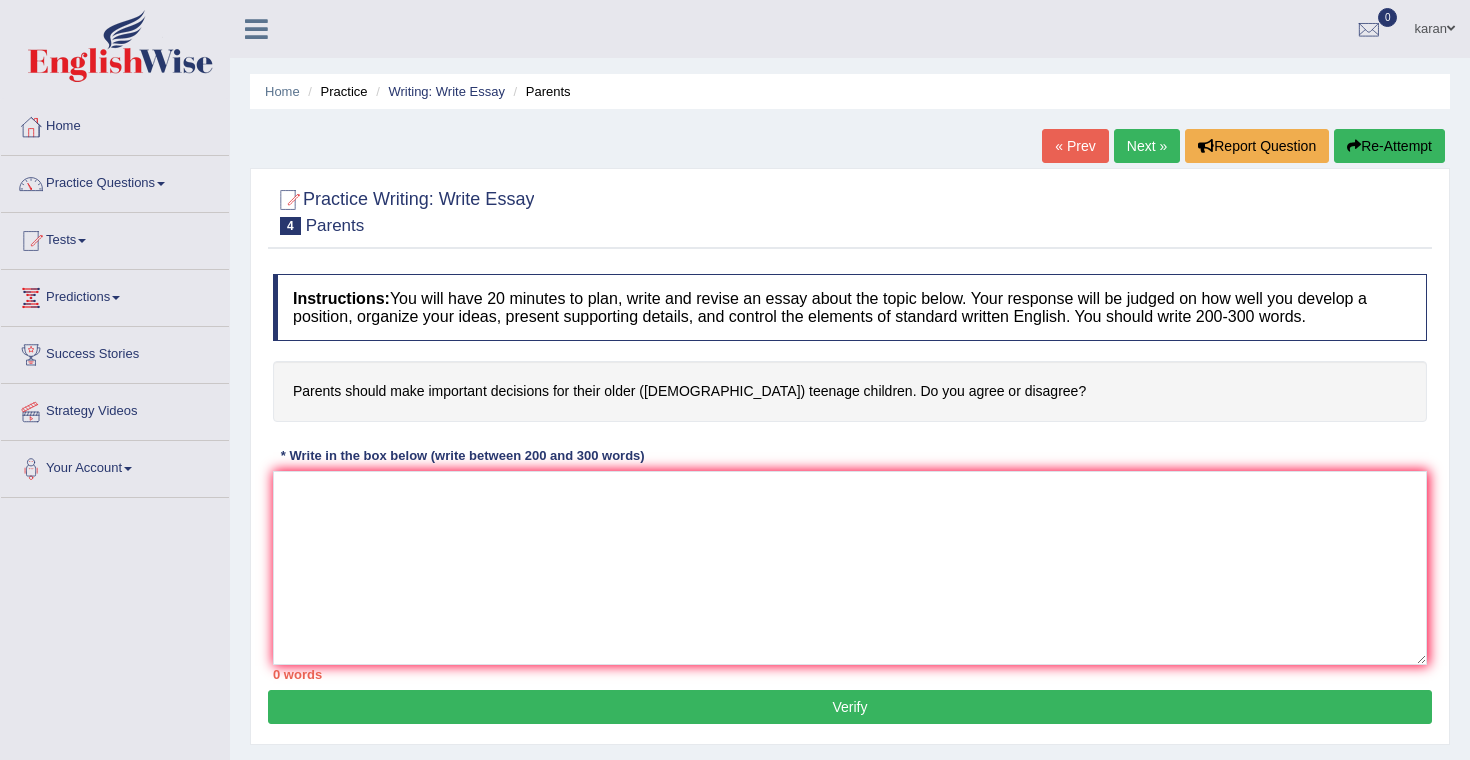 drag, startPoint x: 291, startPoint y: 391, endPoint x: 1169, endPoint y: 342, distance: 879.3663 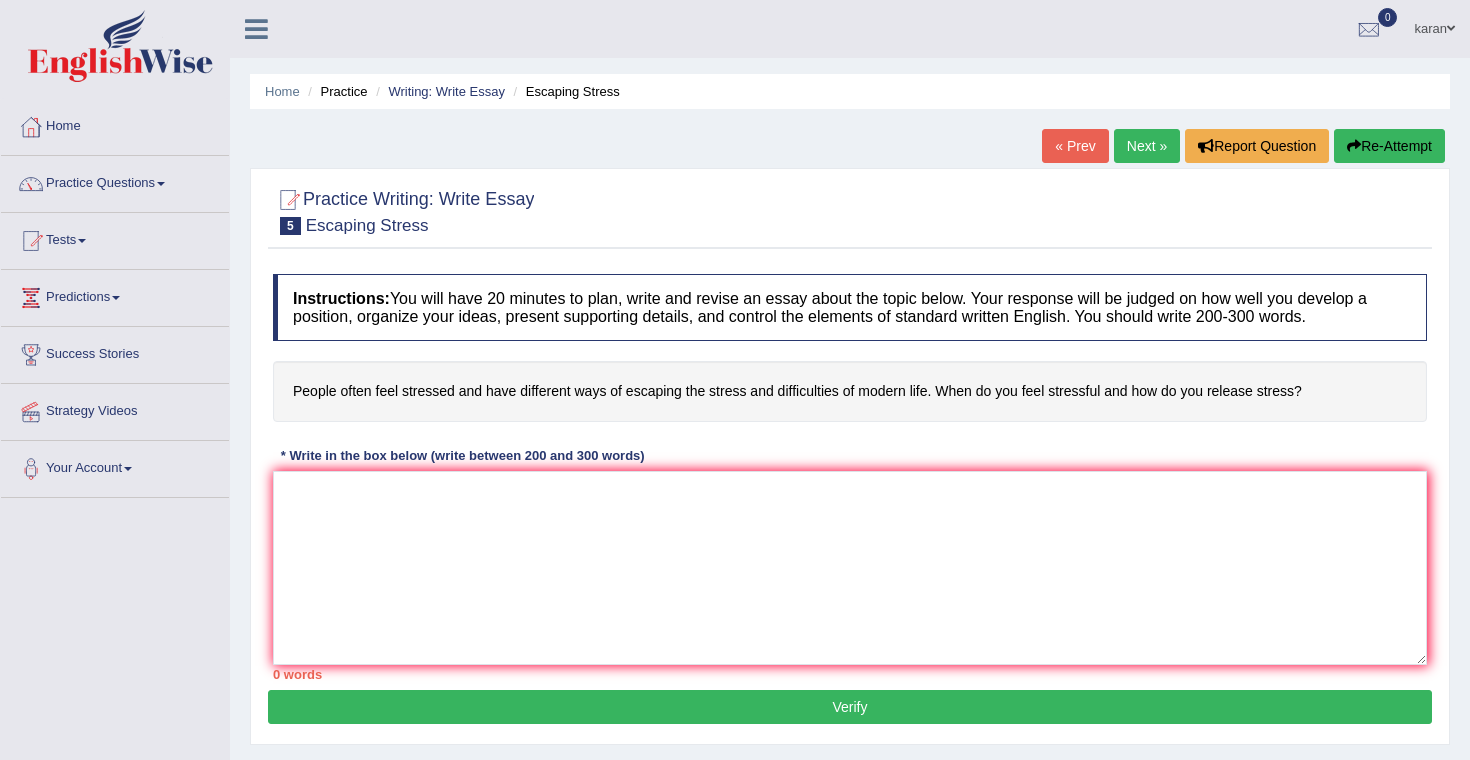 scroll, scrollTop: 0, scrollLeft: 0, axis: both 